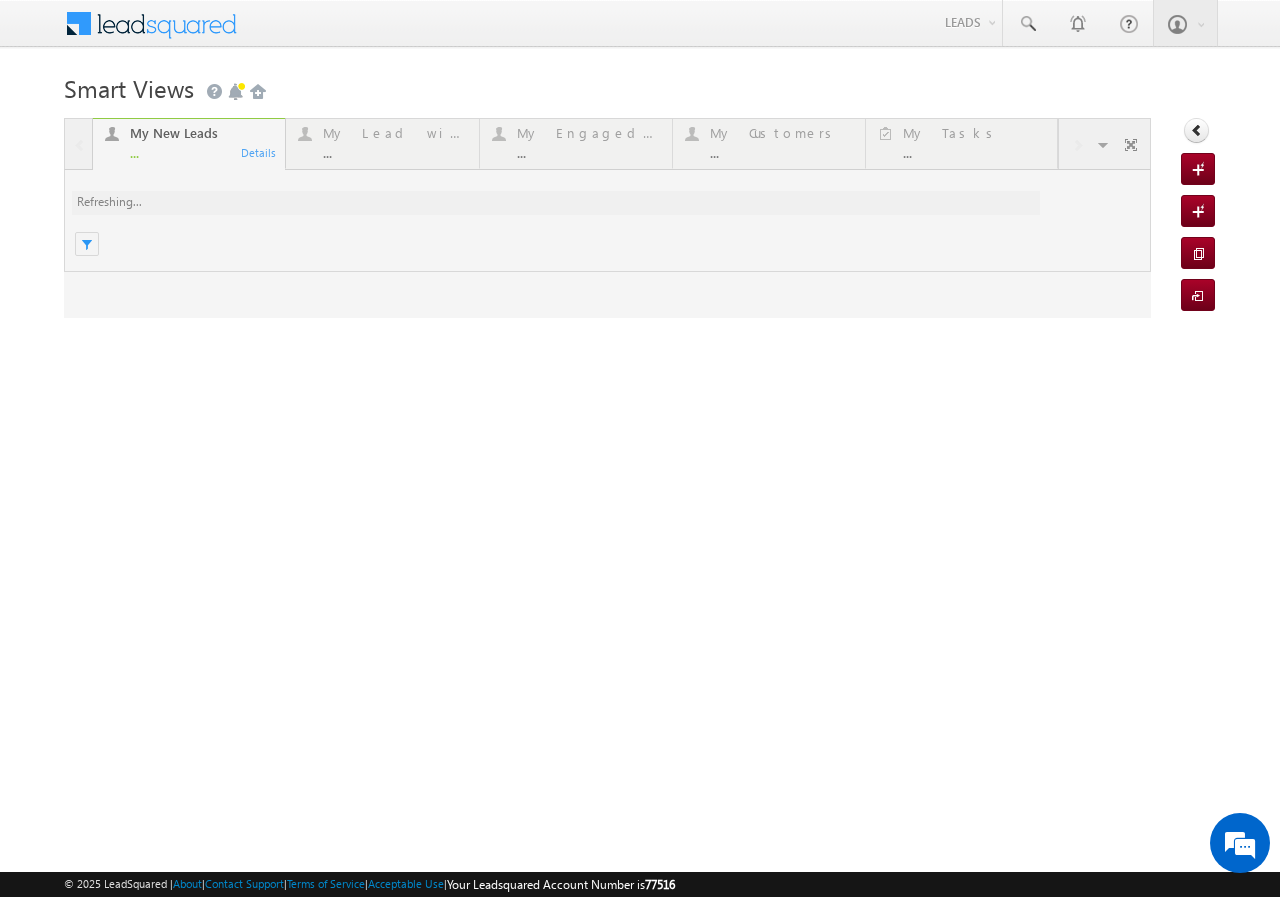 scroll, scrollTop: 0, scrollLeft: 0, axis: both 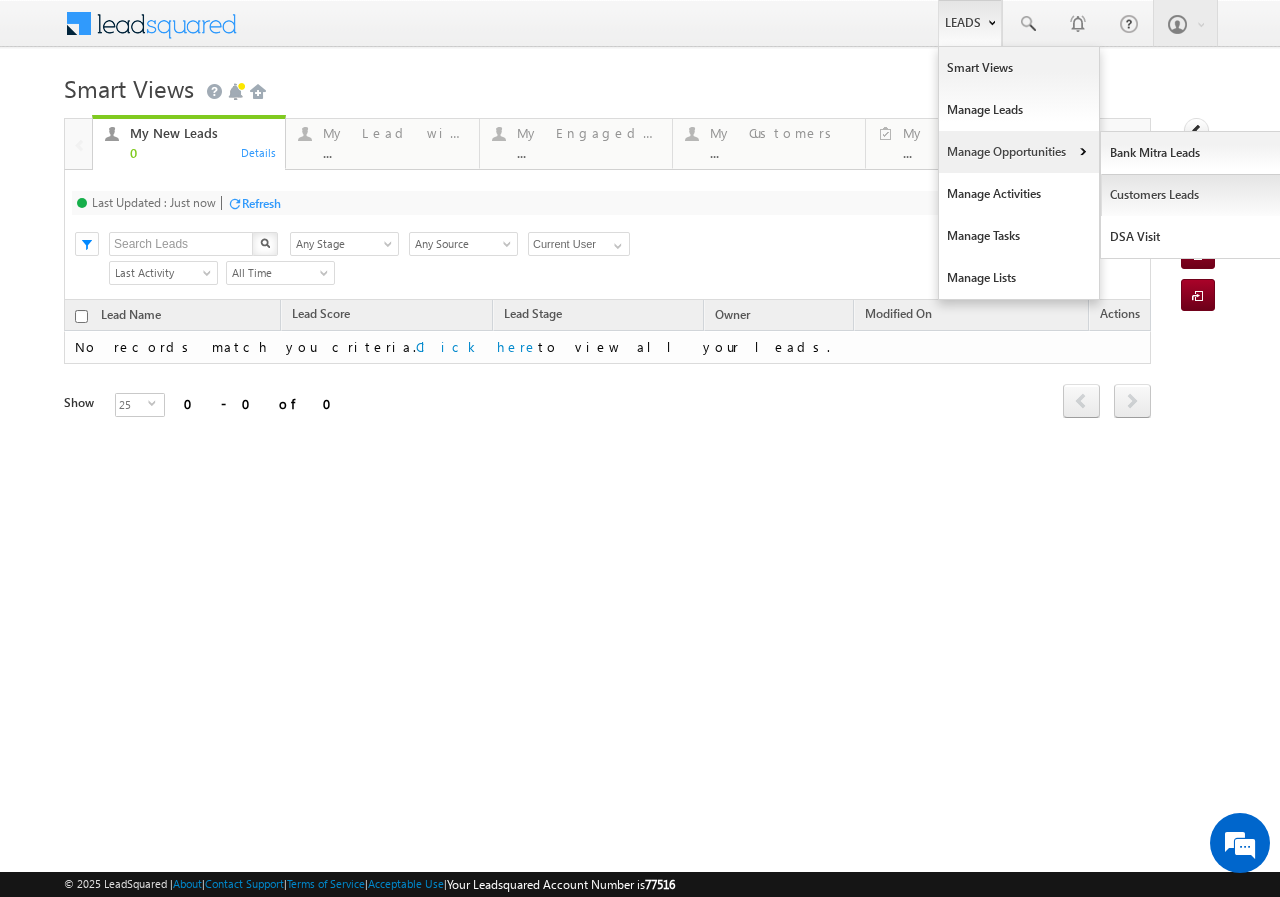 click on "Customers Leads" at bounding box center (1192, 195) 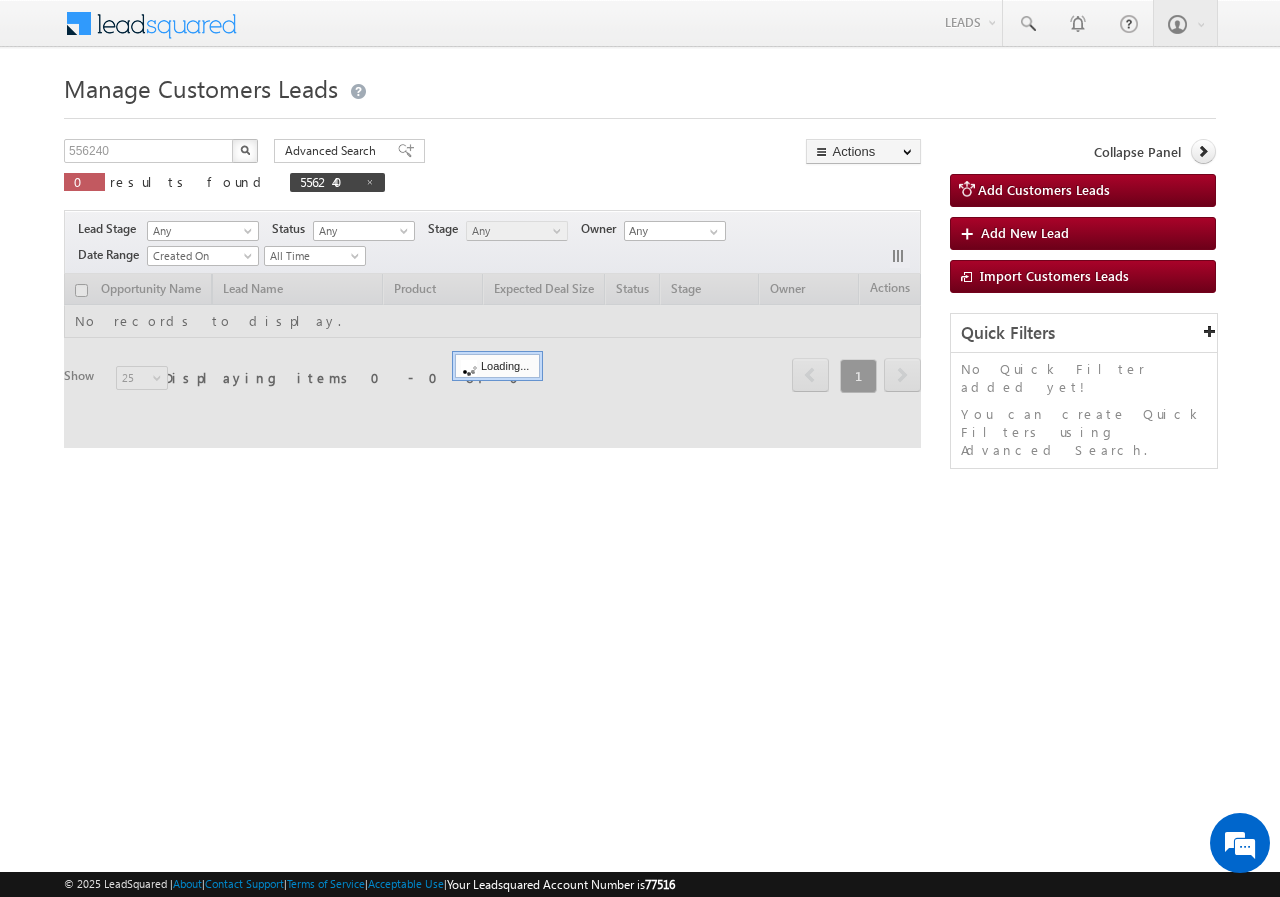 scroll, scrollTop: 0, scrollLeft: 0, axis: both 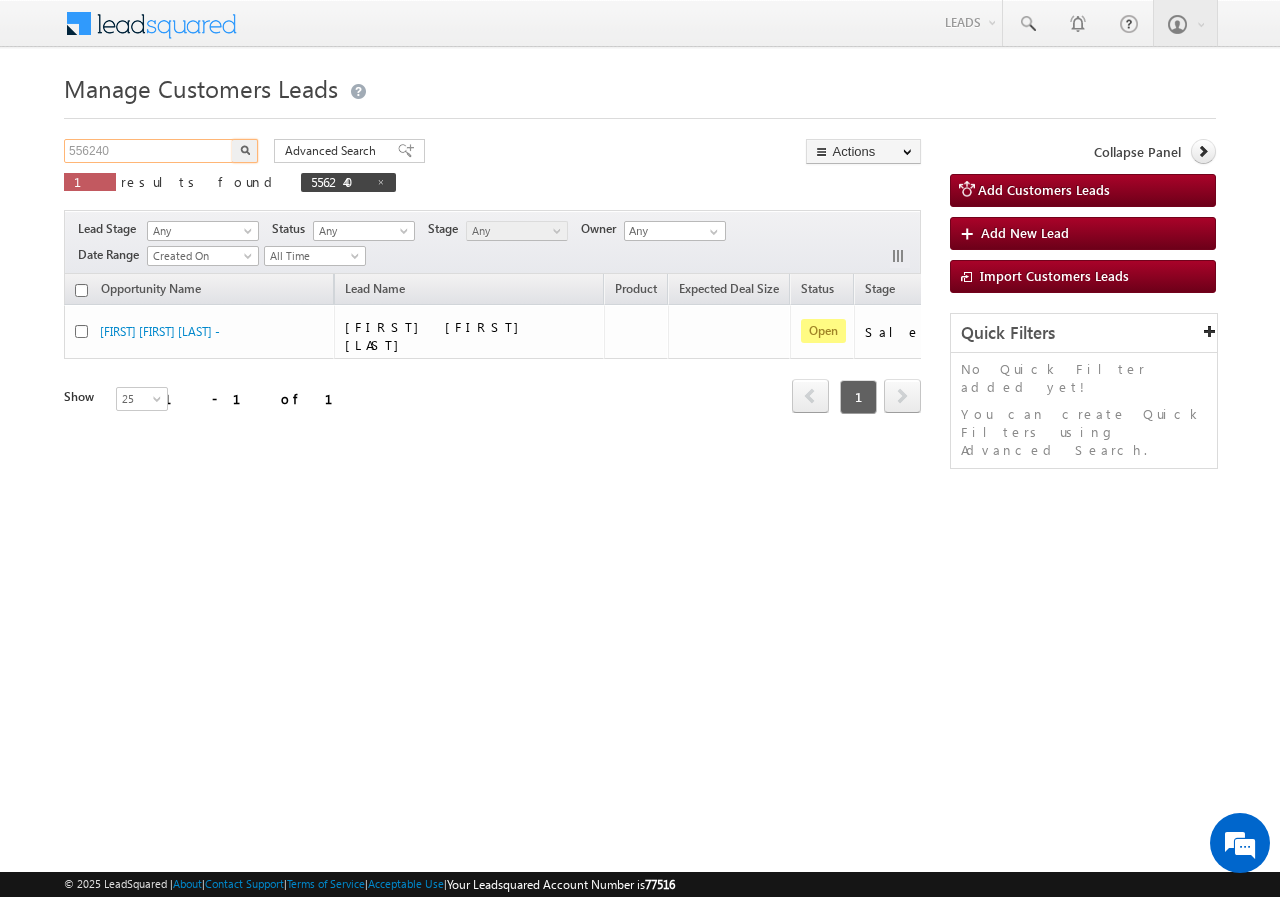 drag, startPoint x: 176, startPoint y: 147, endPoint x: 0, endPoint y: 145, distance: 176.01137 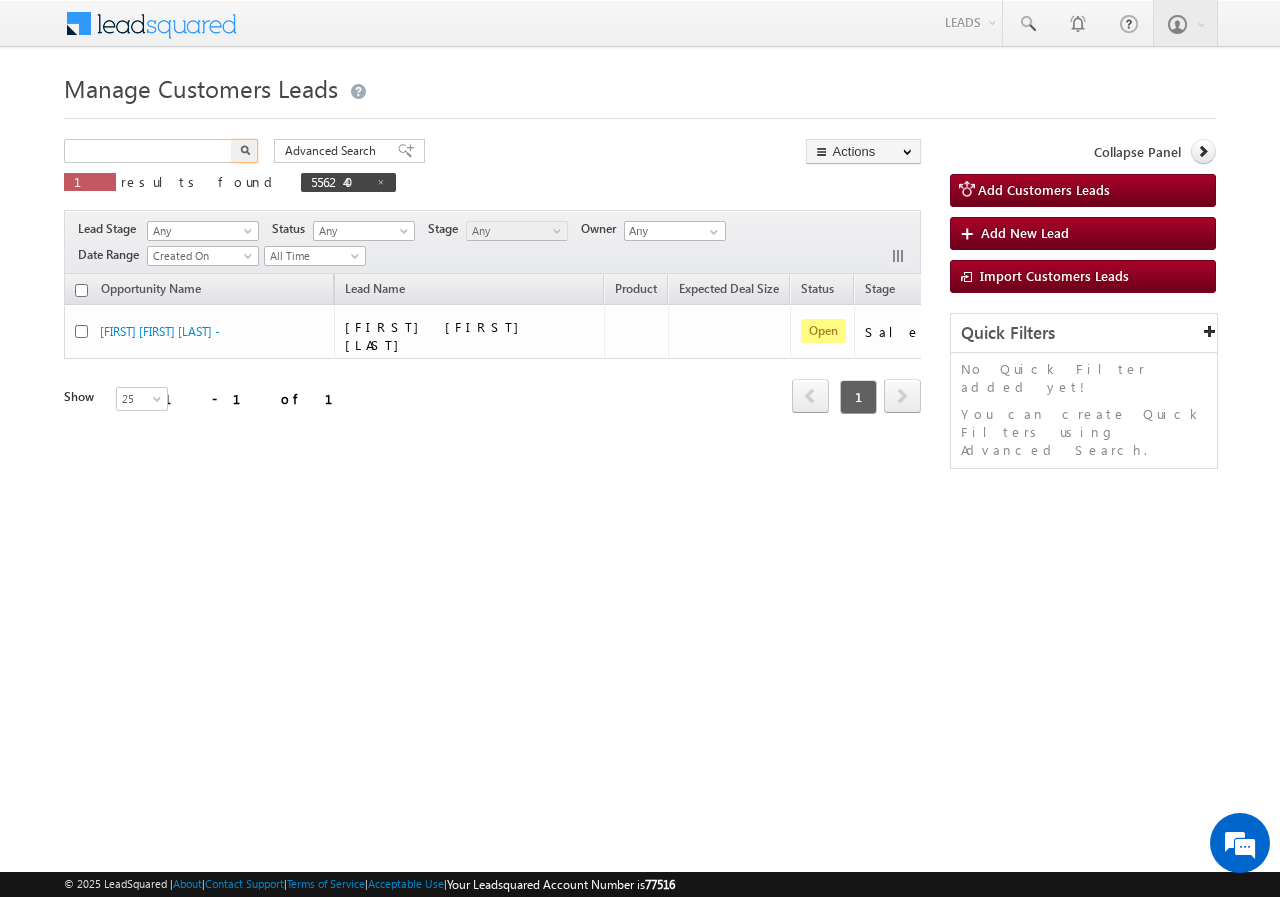 type on "Search Customers Leads" 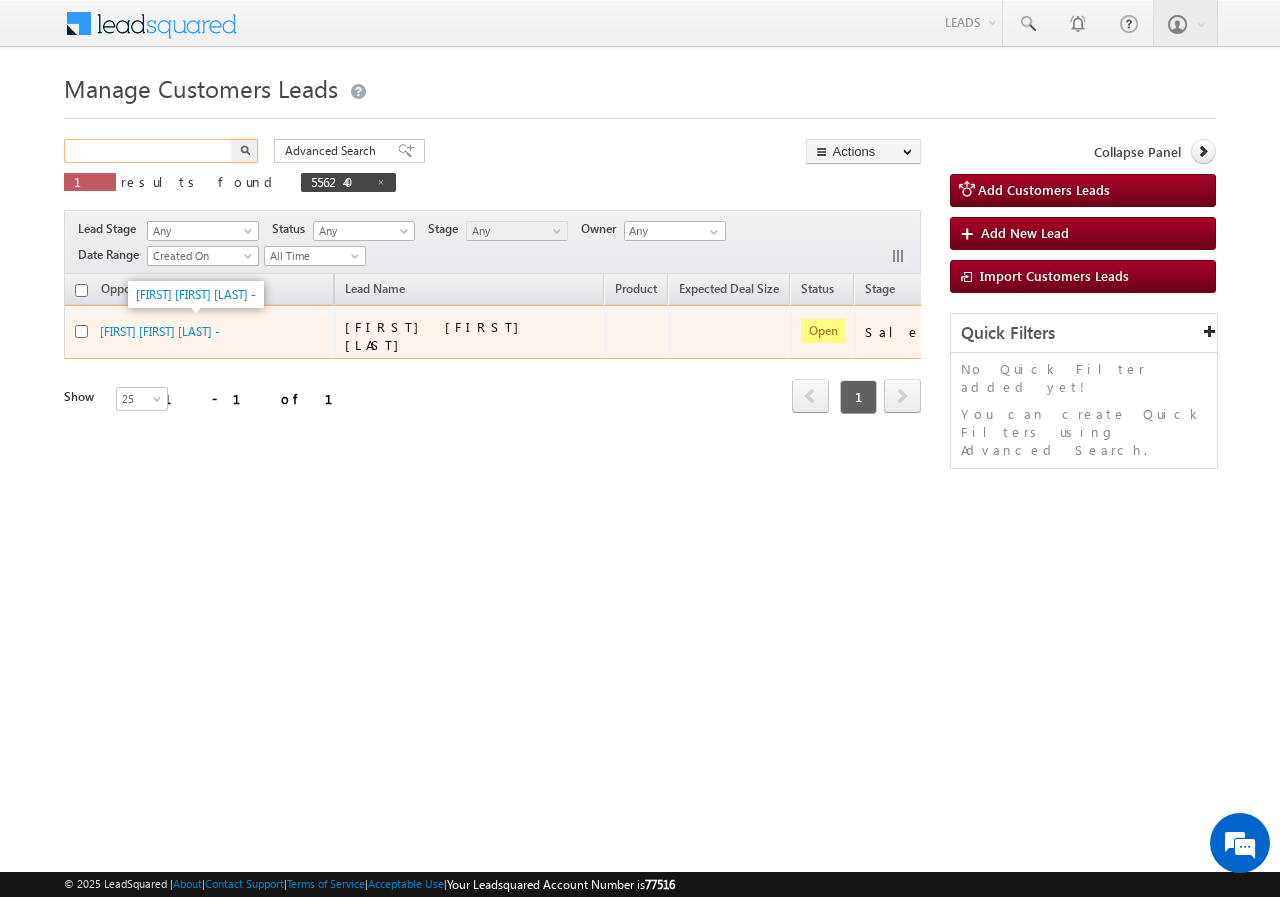 scroll, scrollTop: 0, scrollLeft: 0, axis: both 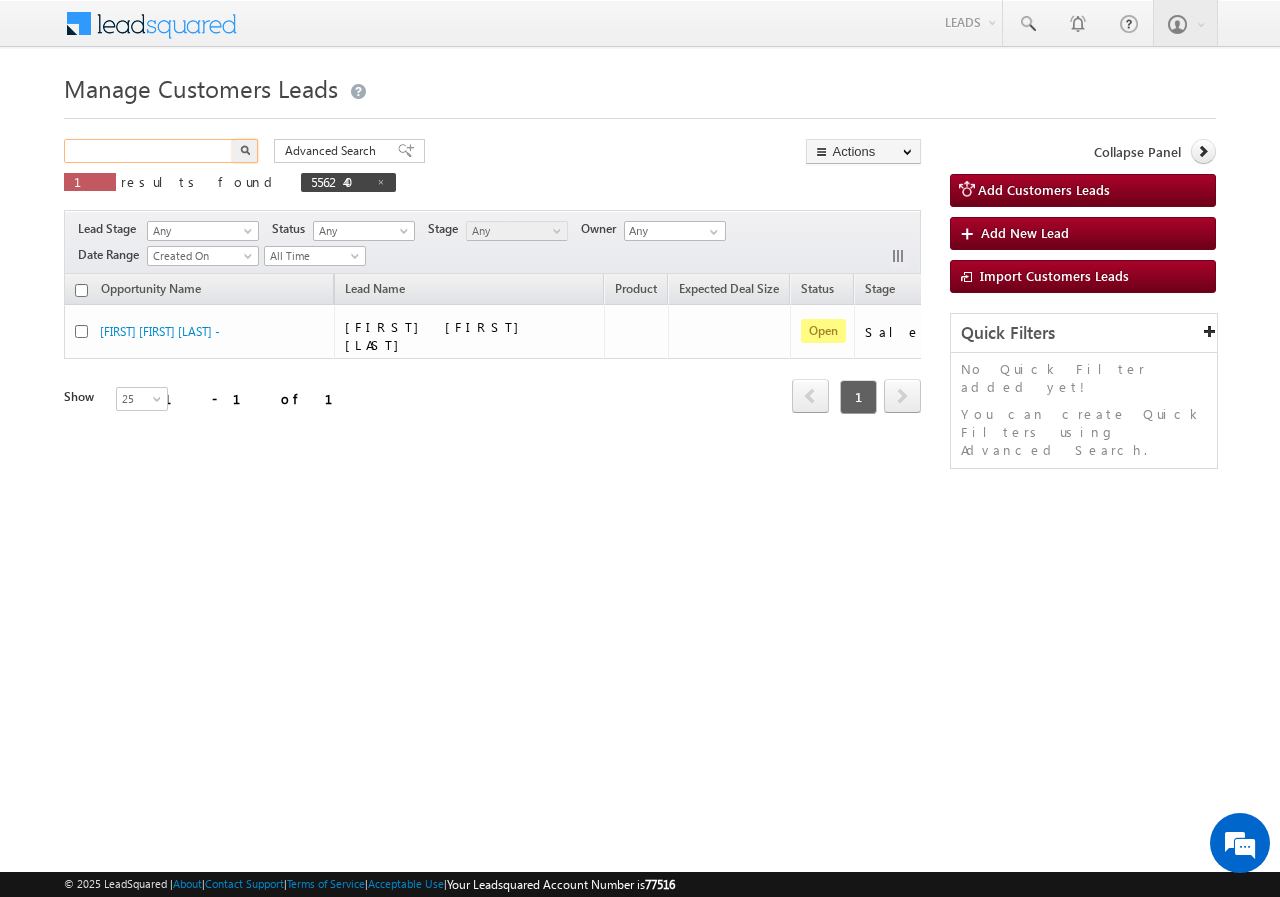 paste on "556401" 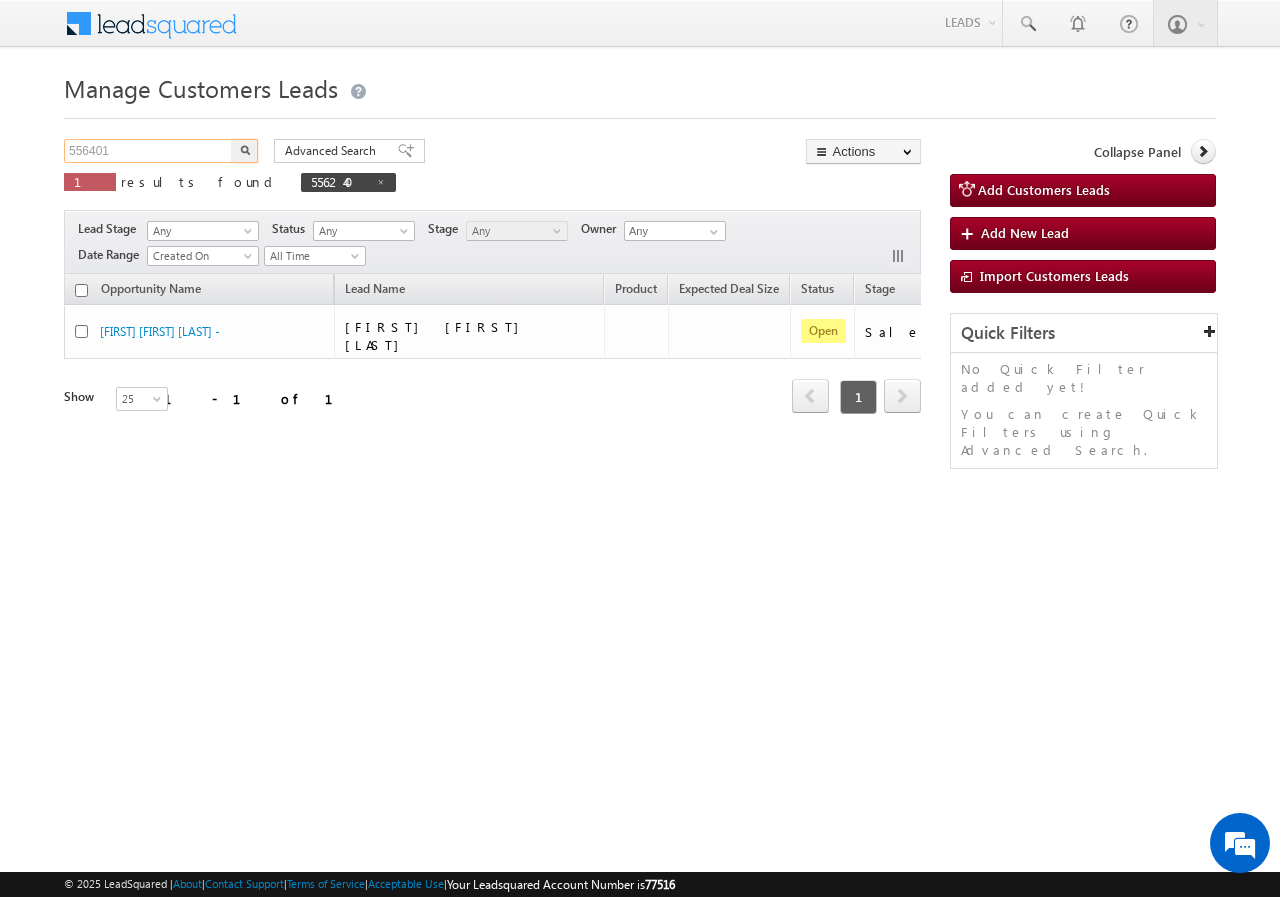 type on "556401" 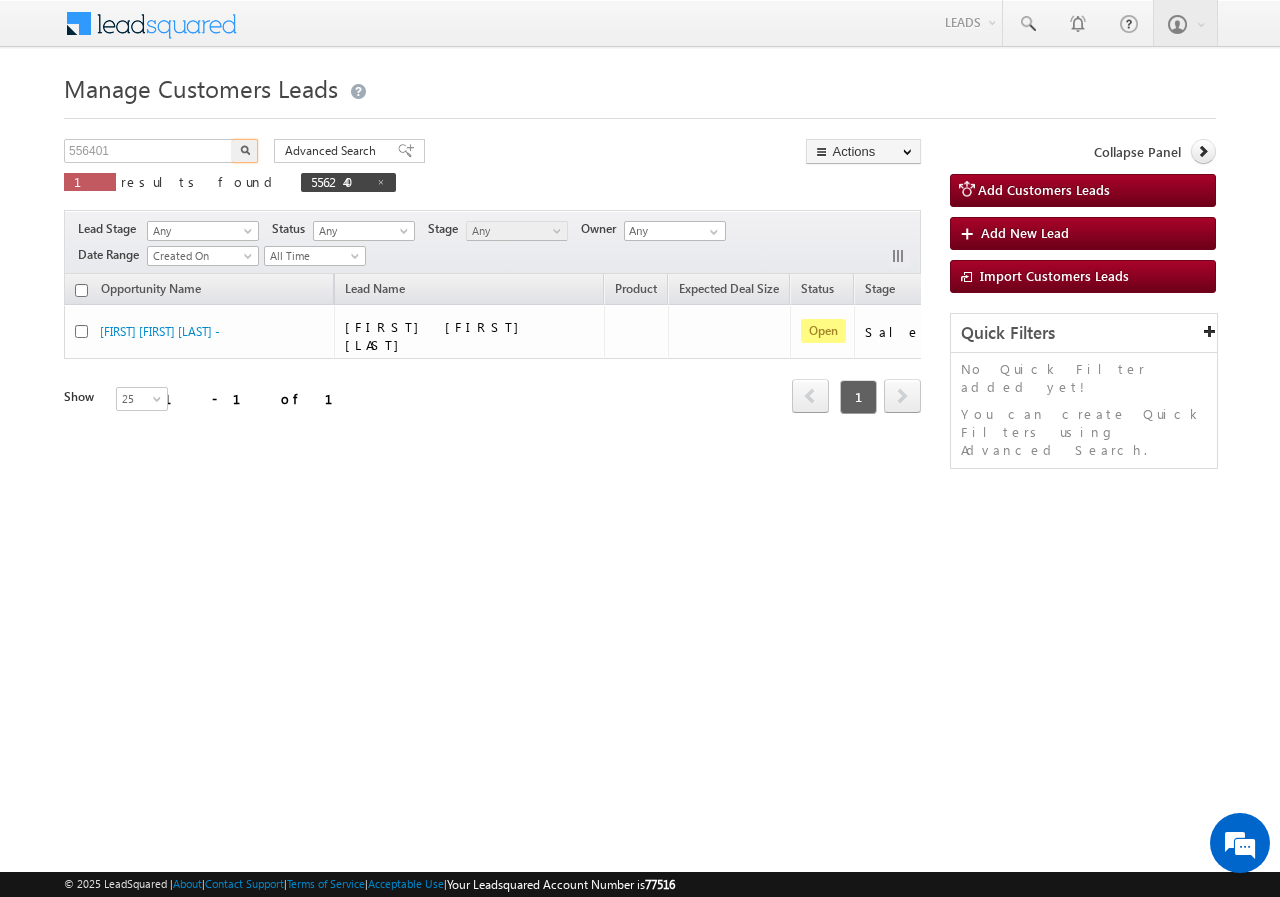 click at bounding box center [245, 150] 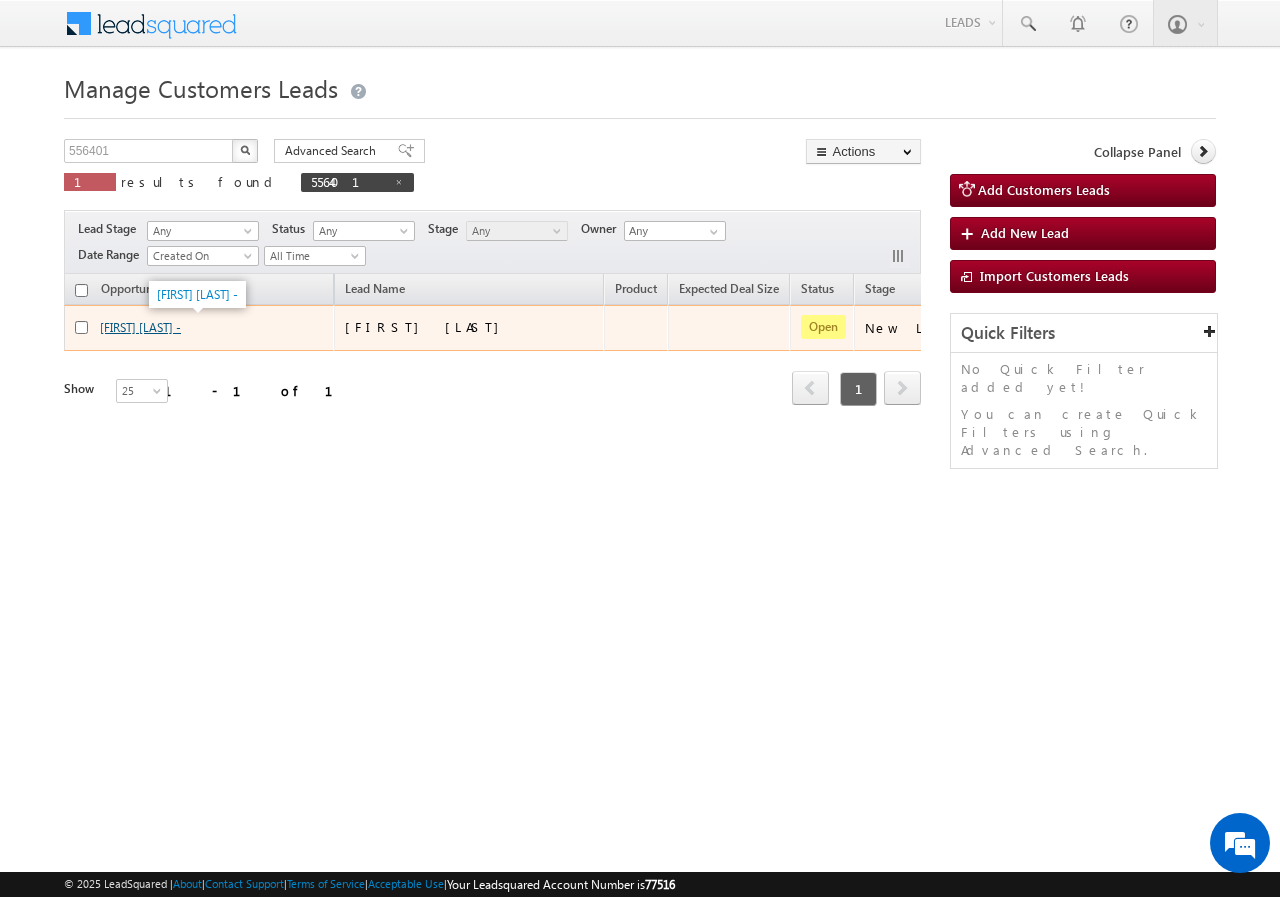 click on "[FIRST] [LAST] -" at bounding box center [140, 327] 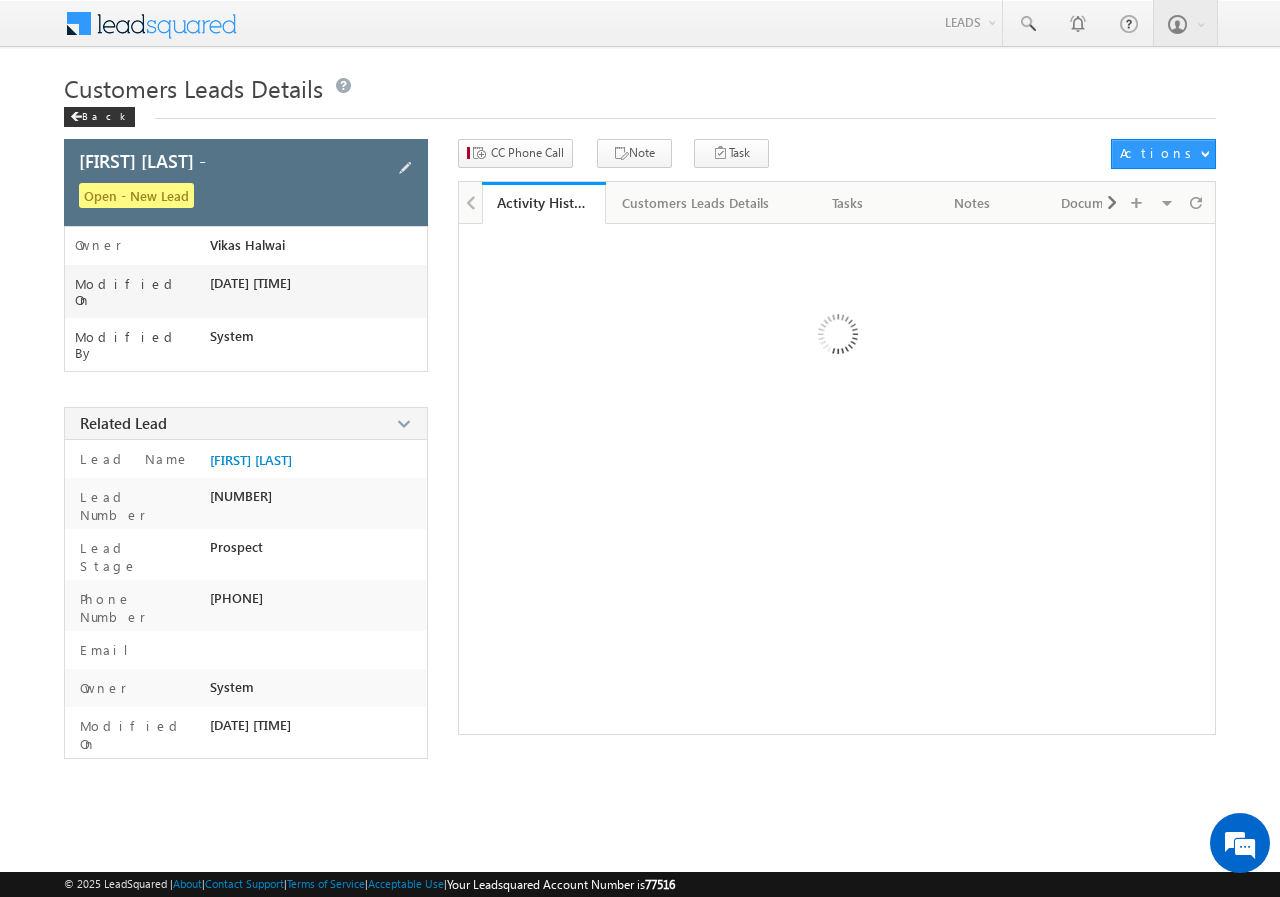scroll, scrollTop: 0, scrollLeft: 0, axis: both 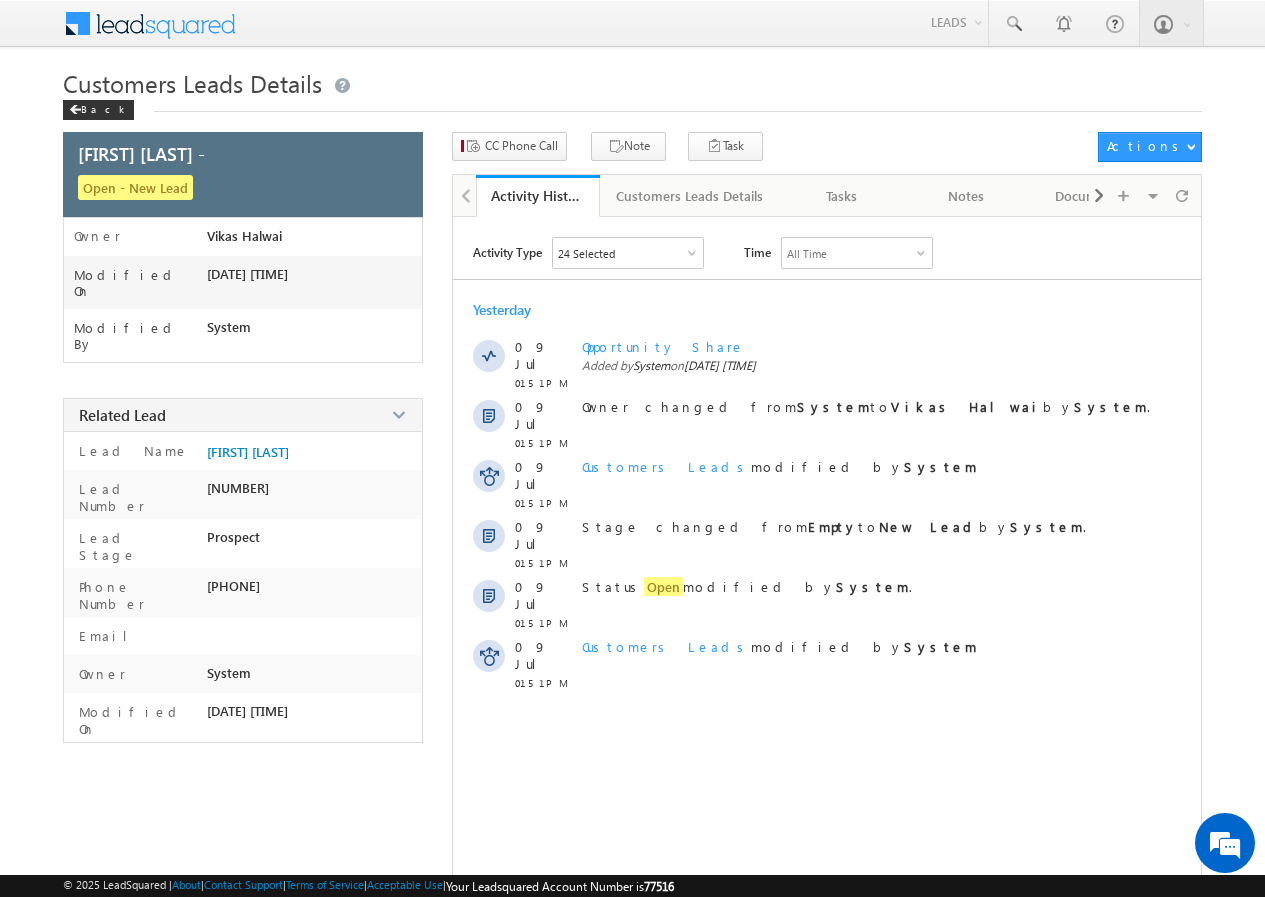 click on "Customers Leads Details    Back" at bounding box center (632, 99) 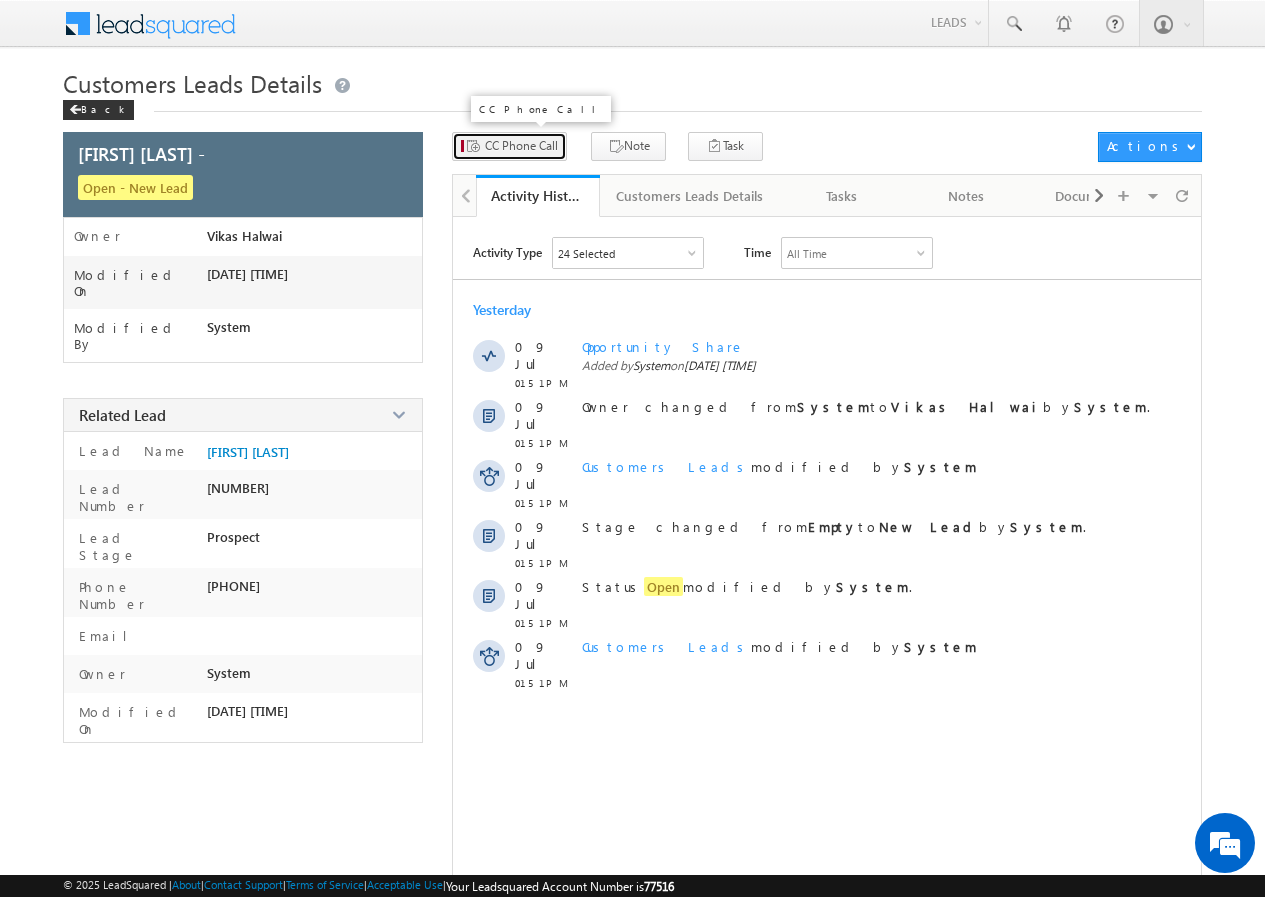 click on "CC Phone Call" at bounding box center [521, 146] 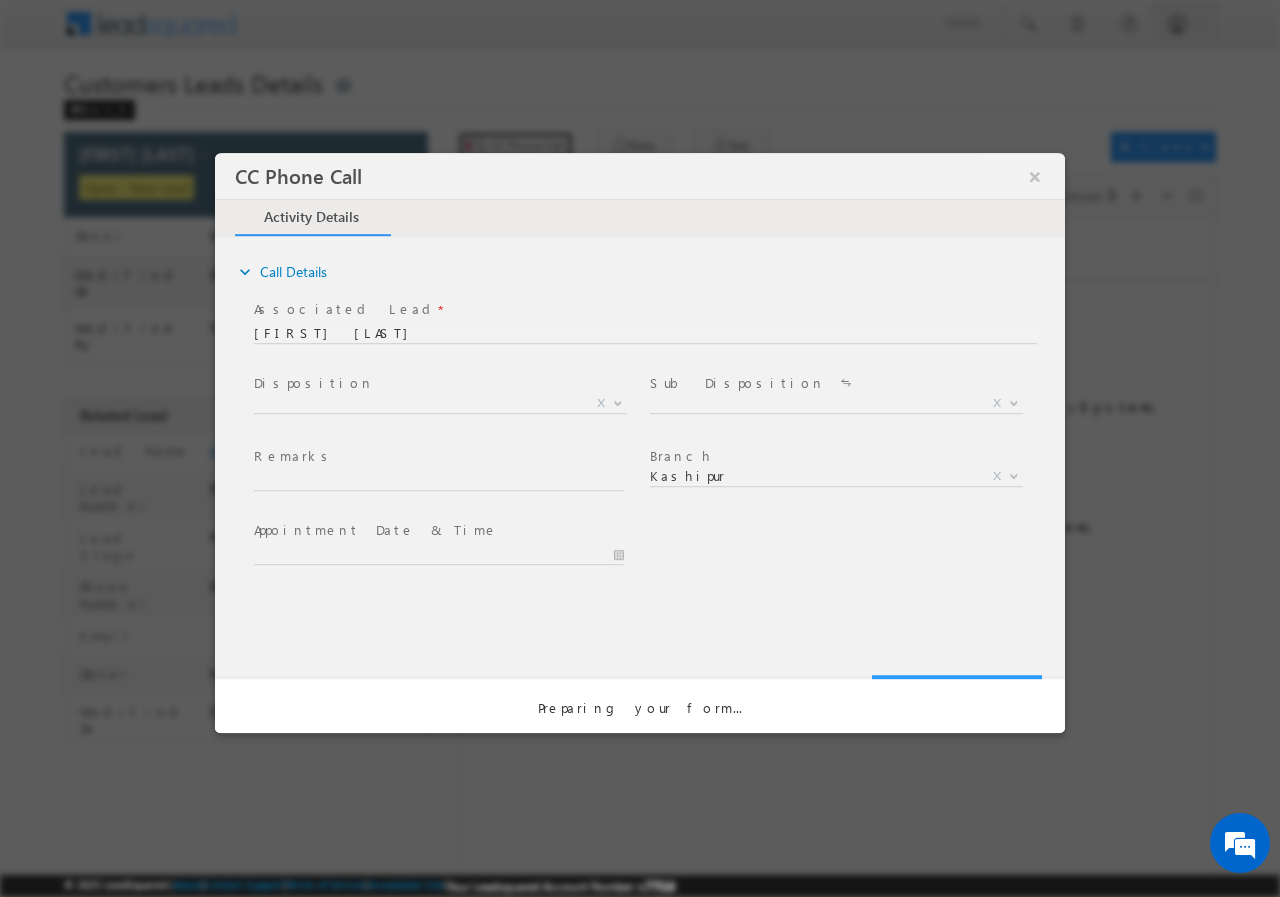 scroll, scrollTop: 0, scrollLeft: 0, axis: both 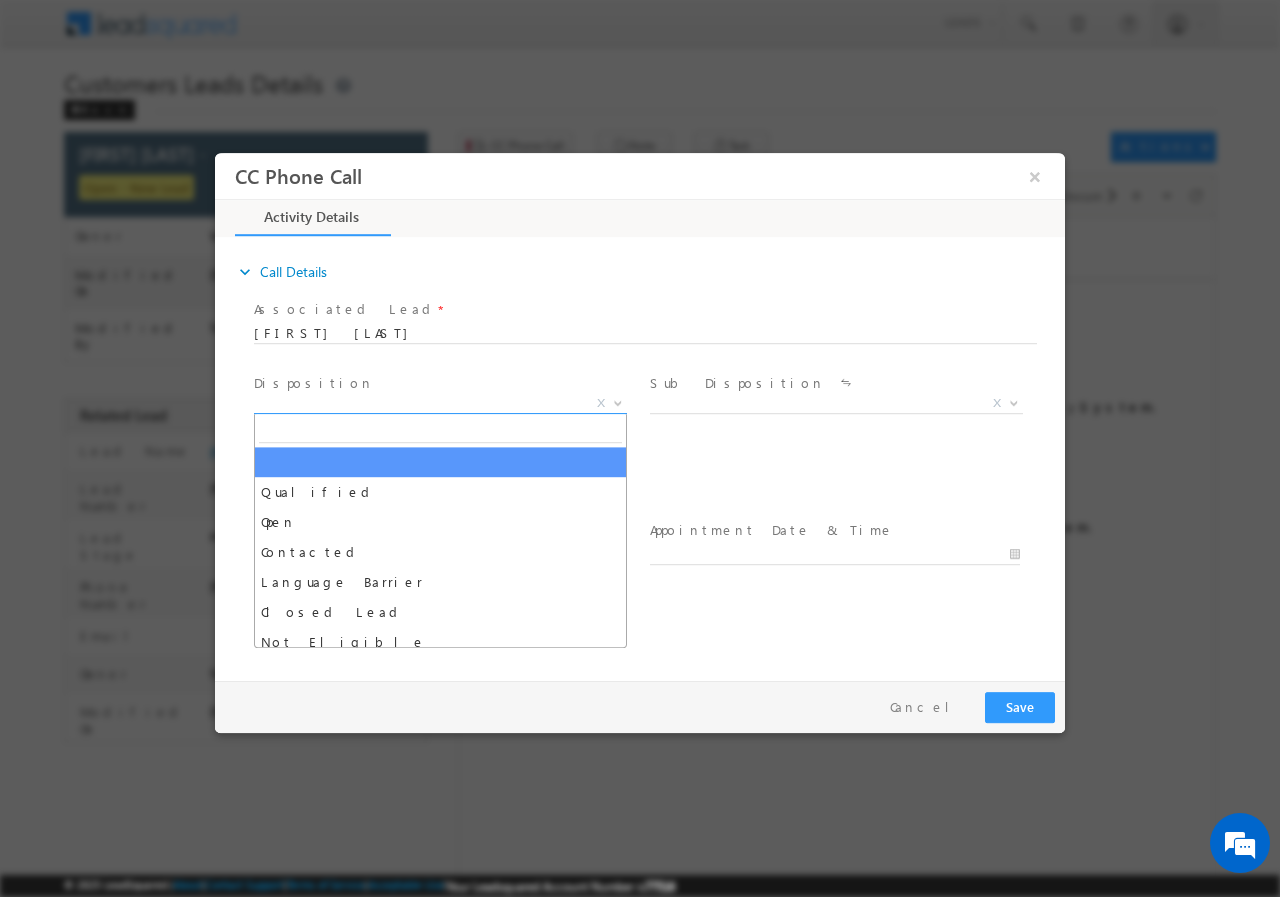 click at bounding box center [618, 401] 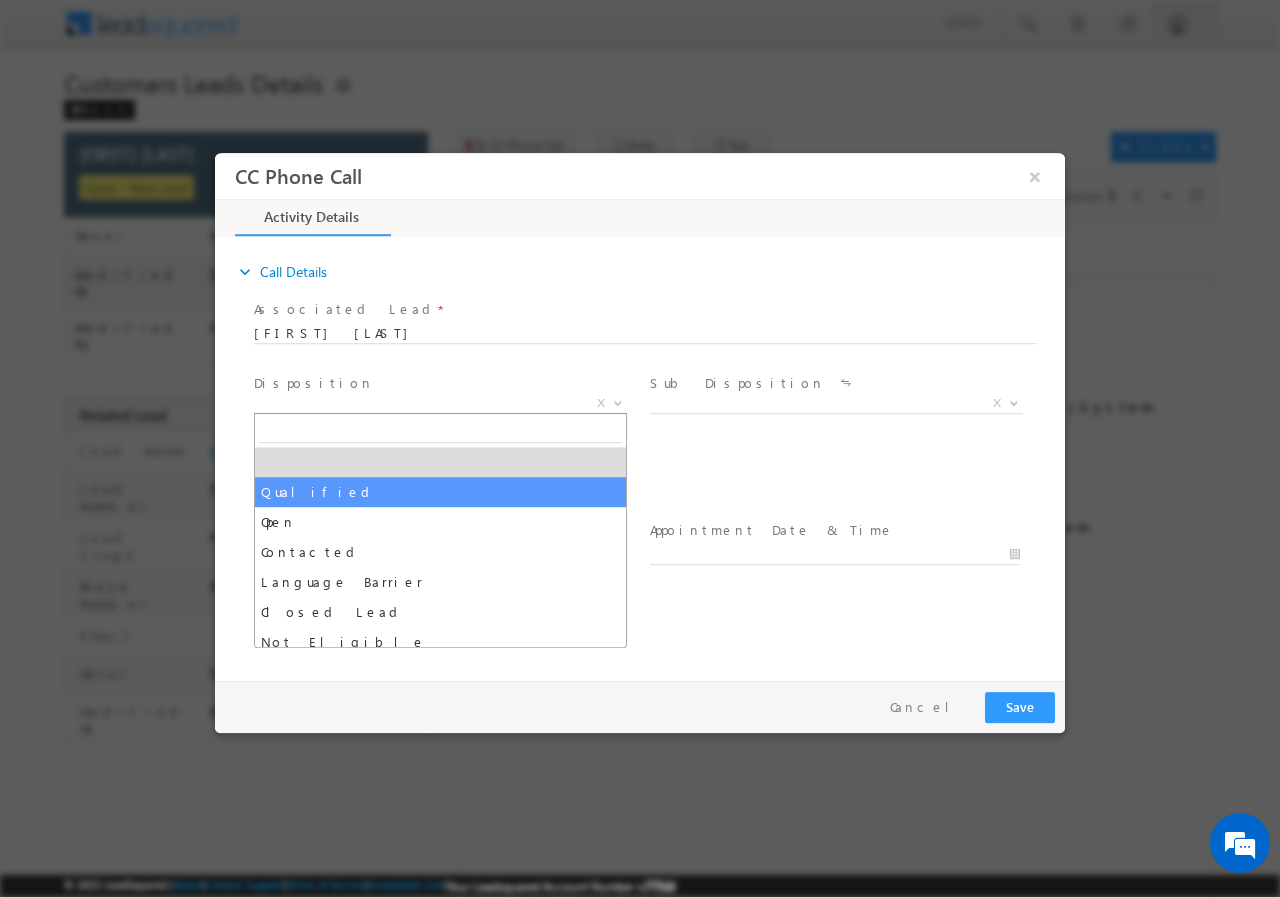 select on "Qualified" 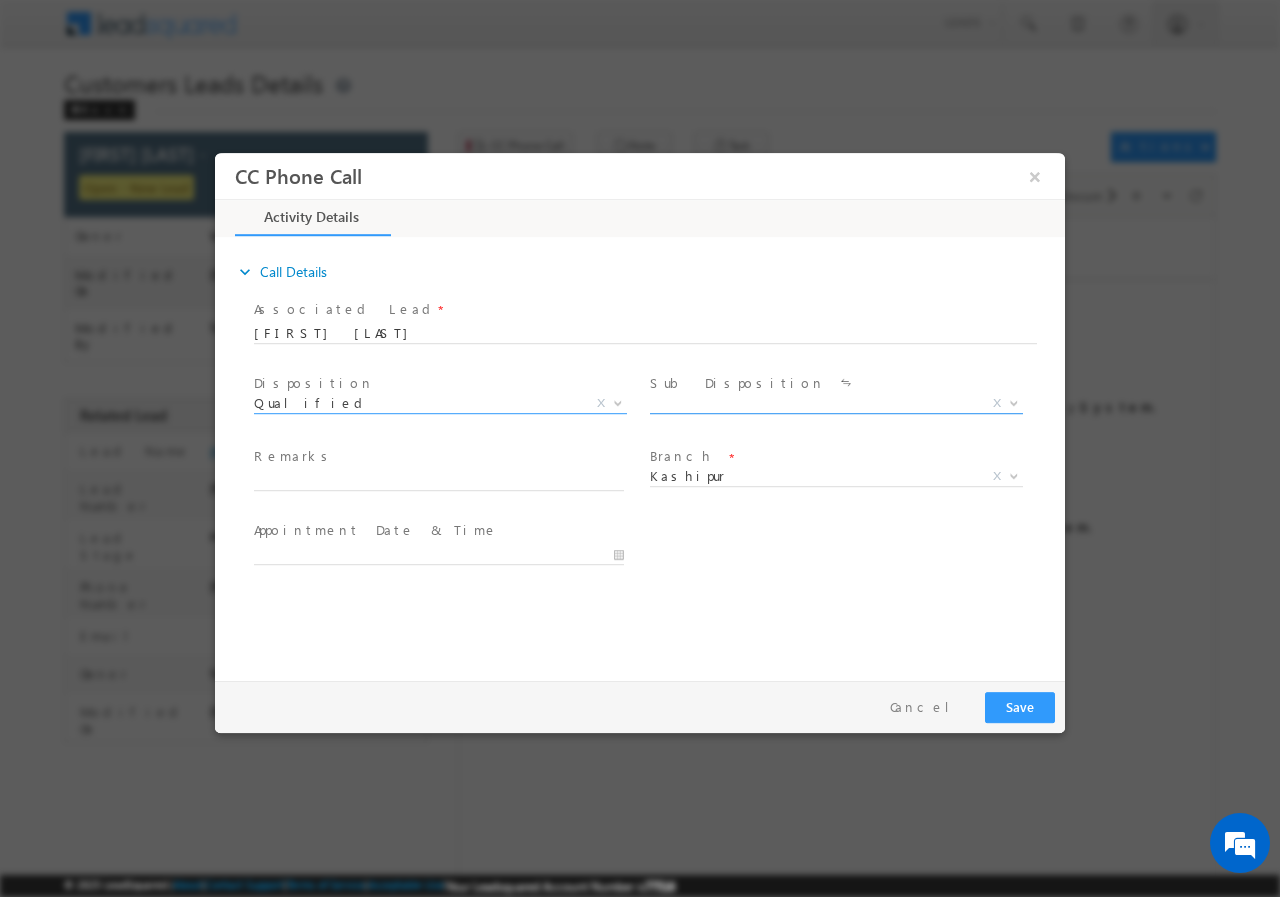 click at bounding box center (1012, 402) 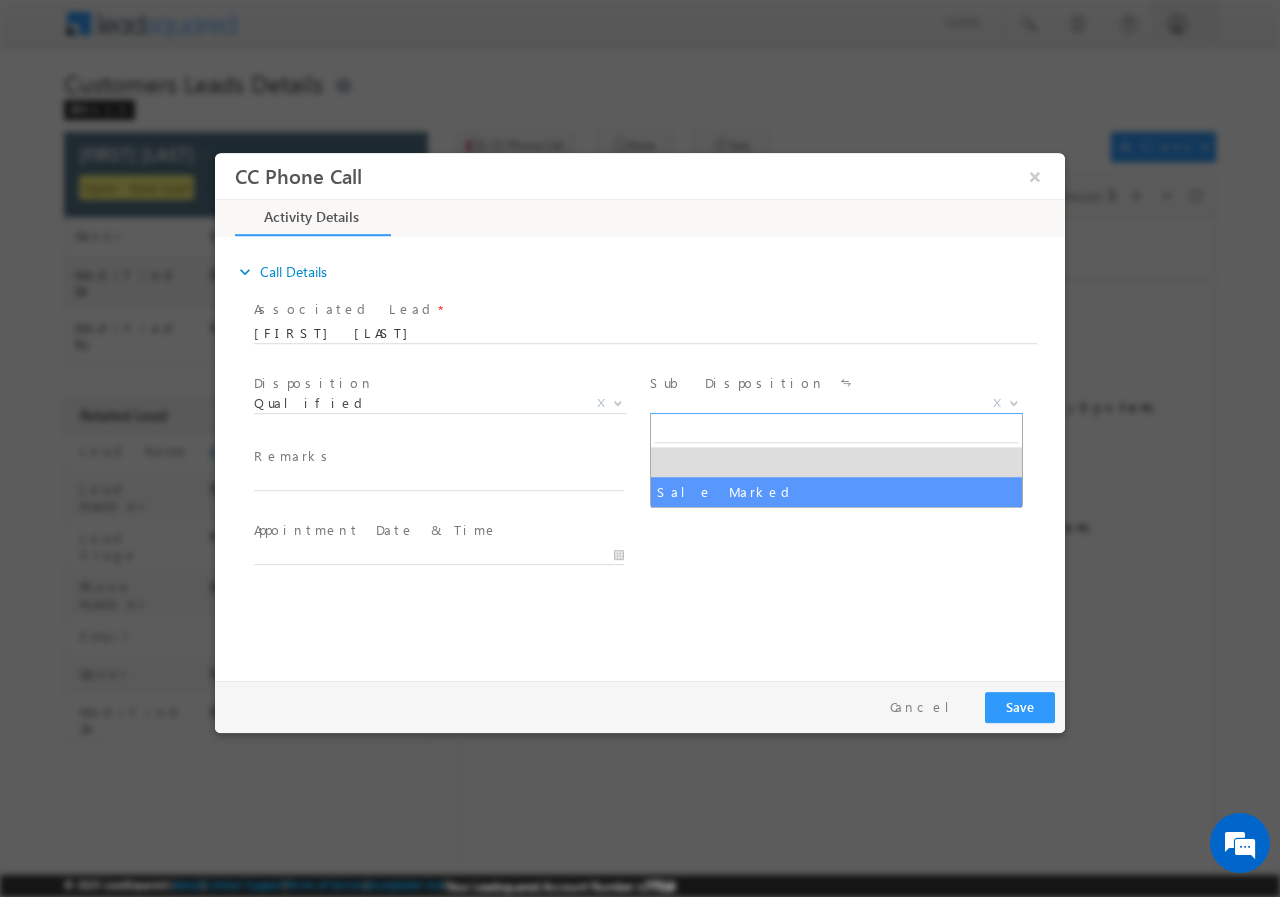 click on "Branch
*
MUMBAI REGIONAL OFFICE
CMS DEFAULT BRANCH
Beawar
Ratlam
Patna
Pali
Mathura
Test
Kota
Jhalawar
Indore 2
Indore 1
Gwalior
Jaipur 2
Delhi 3
Delhi 2
Chittorgarh
Bundi
Agra 1
Pithampur
MANDSAUR
BARAN
RAJSAMAND
HANUMANGARH
CHHINDWARA
East Zone Office
Ujjain
Nagpur 1
Lucknow
Kanpur
Jaipur 1
Dewas
Delhi 1
Bikaner
Bhilwara
Ahmedabad
Agra 2
SGRL Head Office
GORAKHPUR
VARANASI
REWARI
Khargone
Khandwa
Sikar
Aligarh
Udaipur
Moradabad
Jodhpur
Bahadurgarh
Bhiwani
Rohtak
Haridwar
Himmatnagar
Bhiwadi
Indore 3
Hisar
Bhandara
Bhopal
Uttarakhand Regional Office
Dehradun
Rudrapur
Panipat
Kashipur
Haryana Regional Office
Palanpur
Pune
Bareilly
Narnaul" at bounding box center [844, 479] 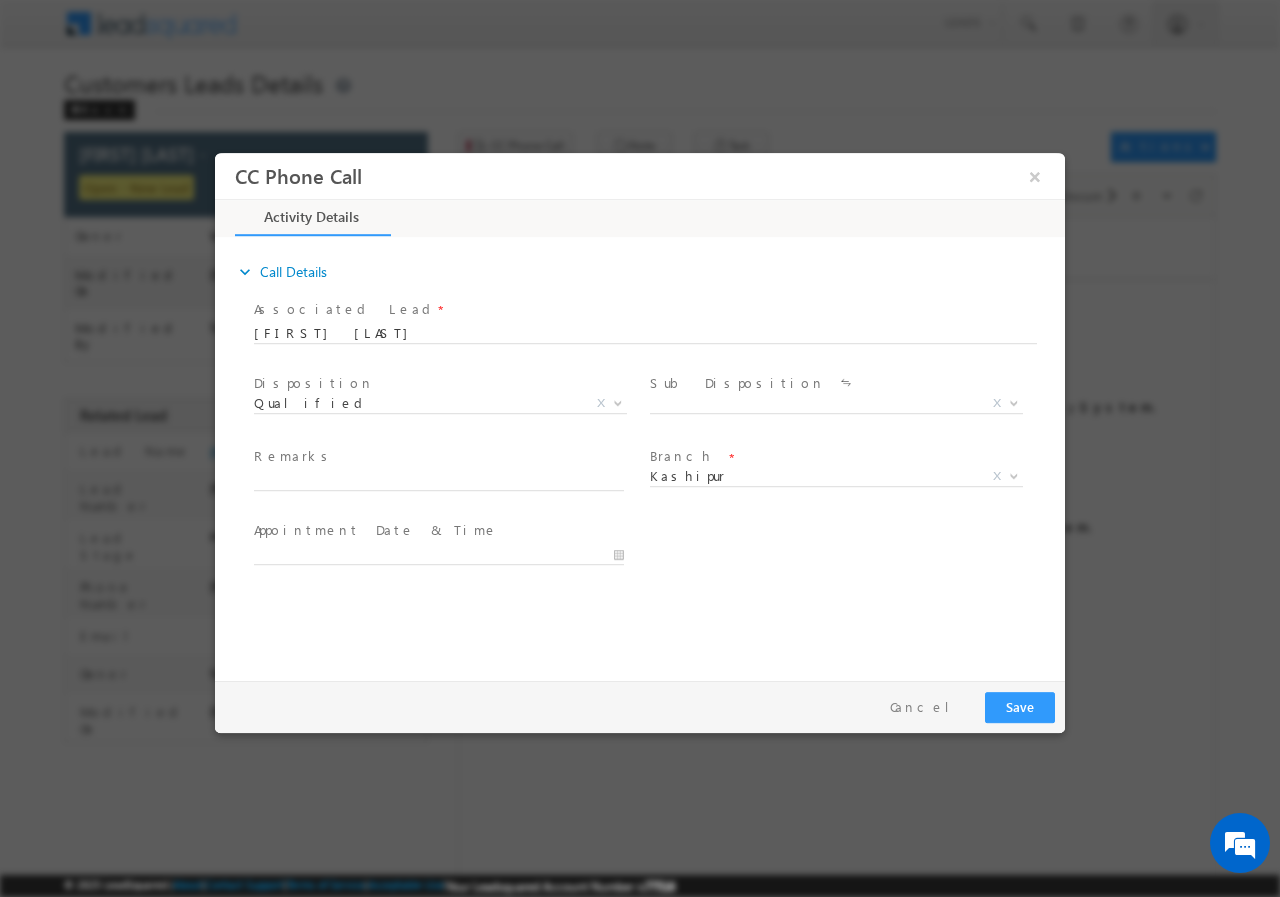 scroll, scrollTop: 0, scrollLeft: 0, axis: both 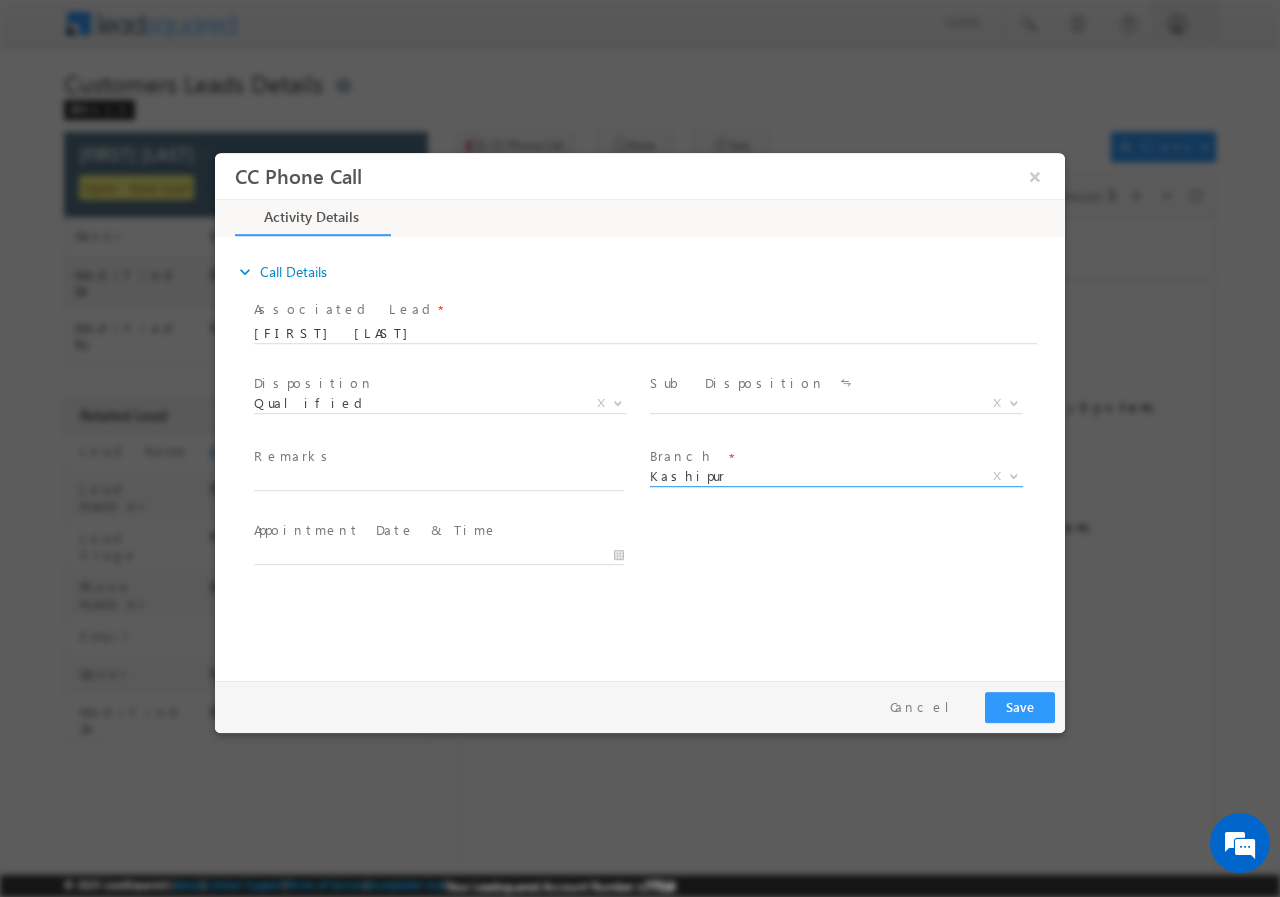 click at bounding box center (1014, 474) 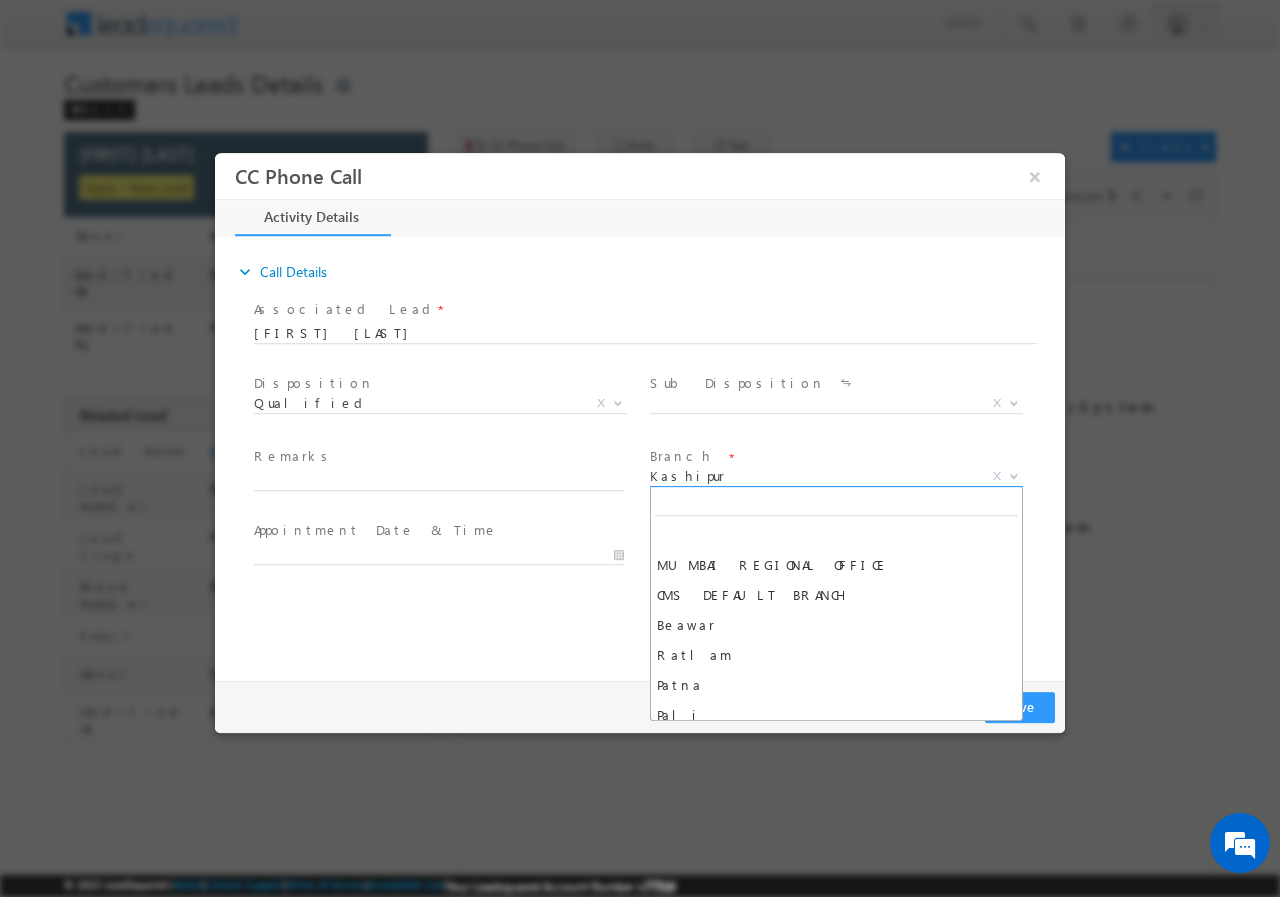 scroll, scrollTop: 1830, scrollLeft: 0, axis: vertical 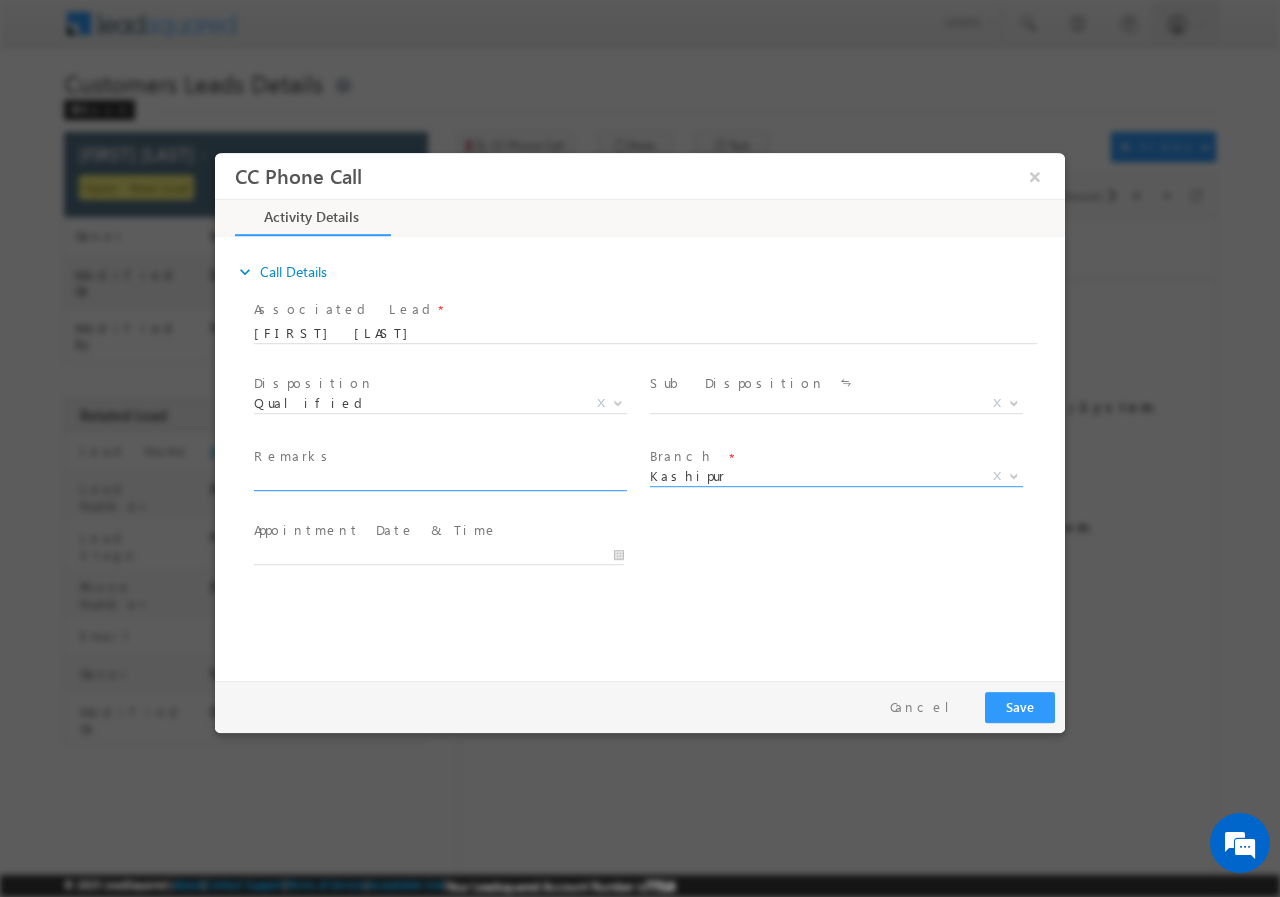 drag, startPoint x: 762, startPoint y: 477, endPoint x: 585, endPoint y: 472, distance: 177.0706 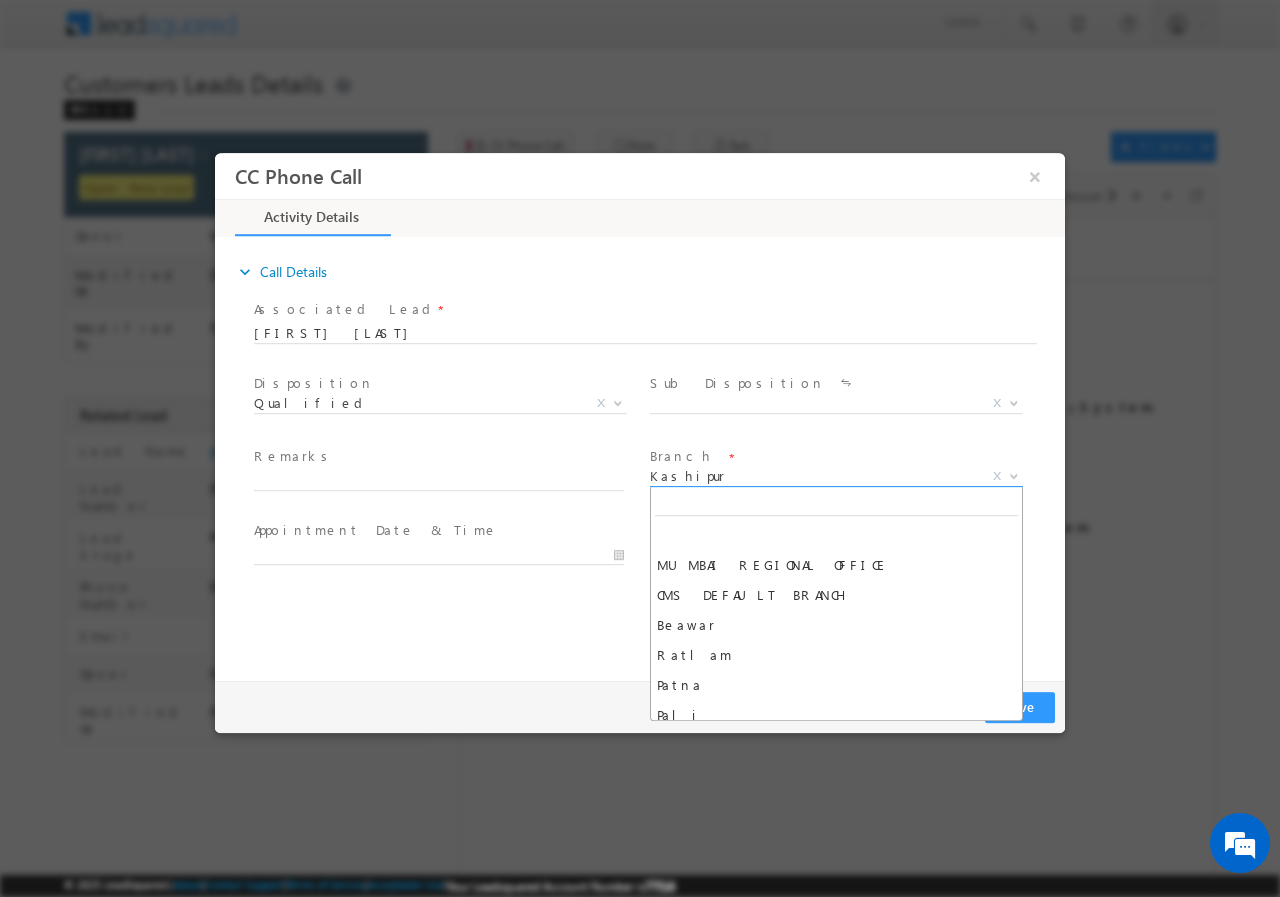 click on "Kashipur" at bounding box center (812, 475) 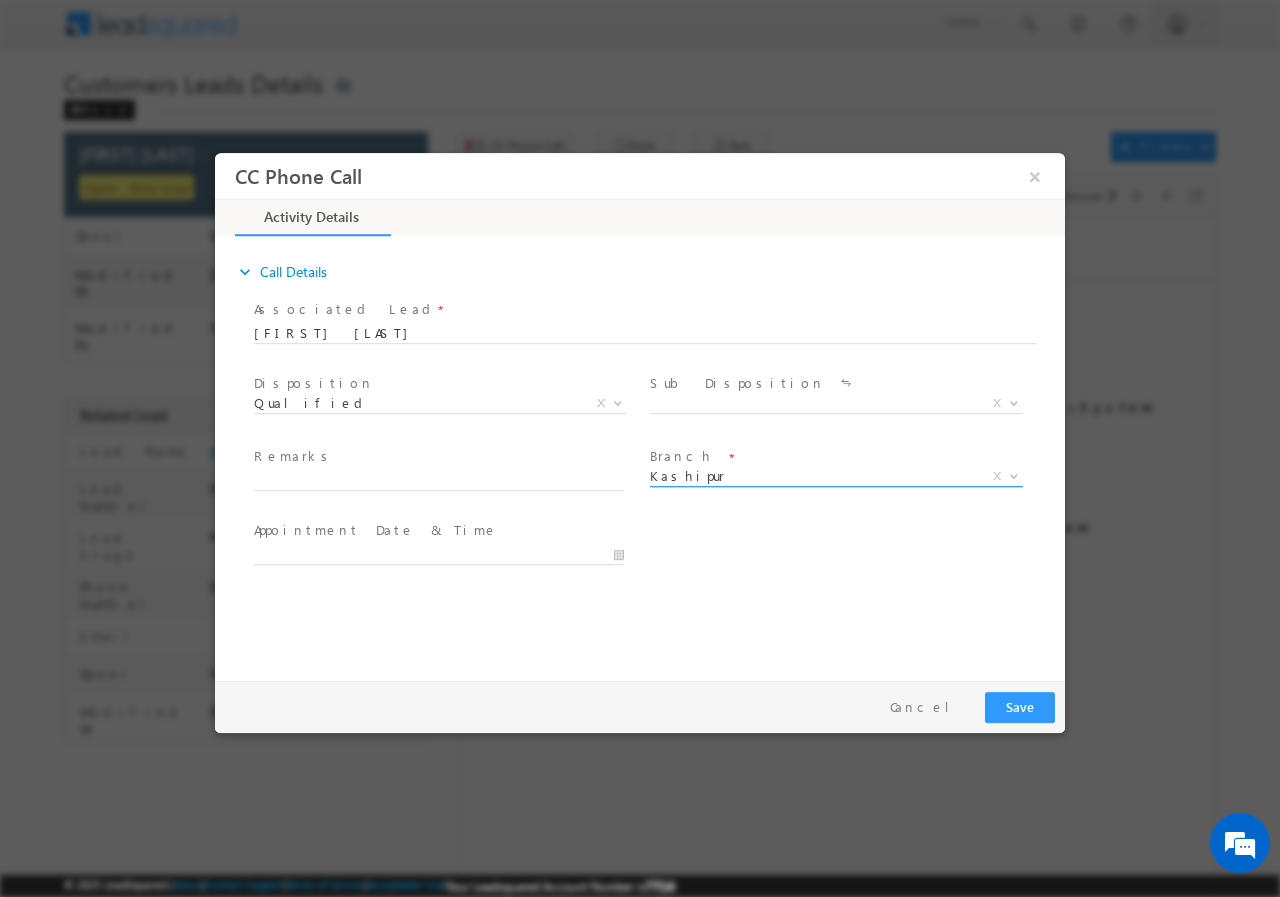 click on "Kashipur" at bounding box center [812, 475] 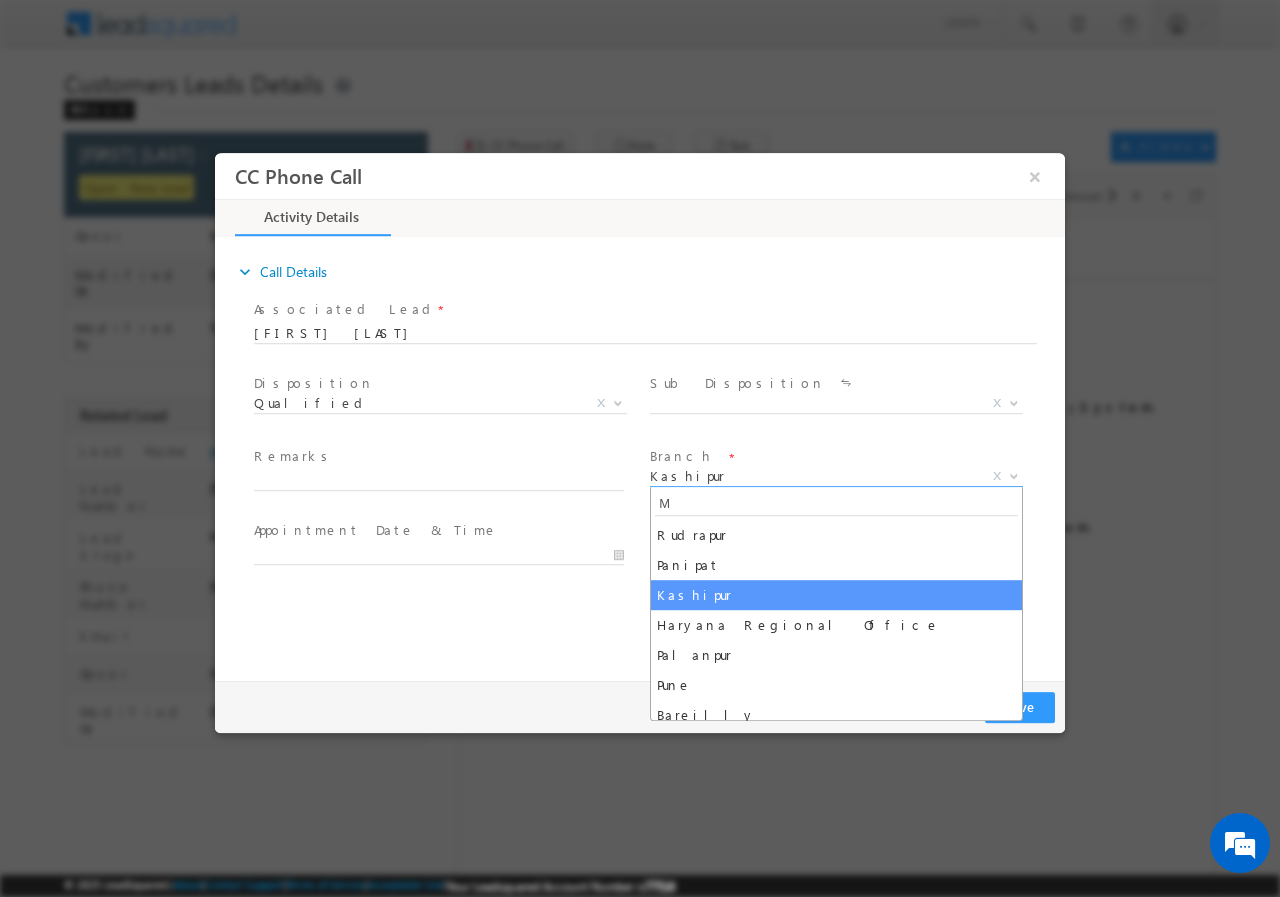 scroll, scrollTop: 0, scrollLeft: 0, axis: both 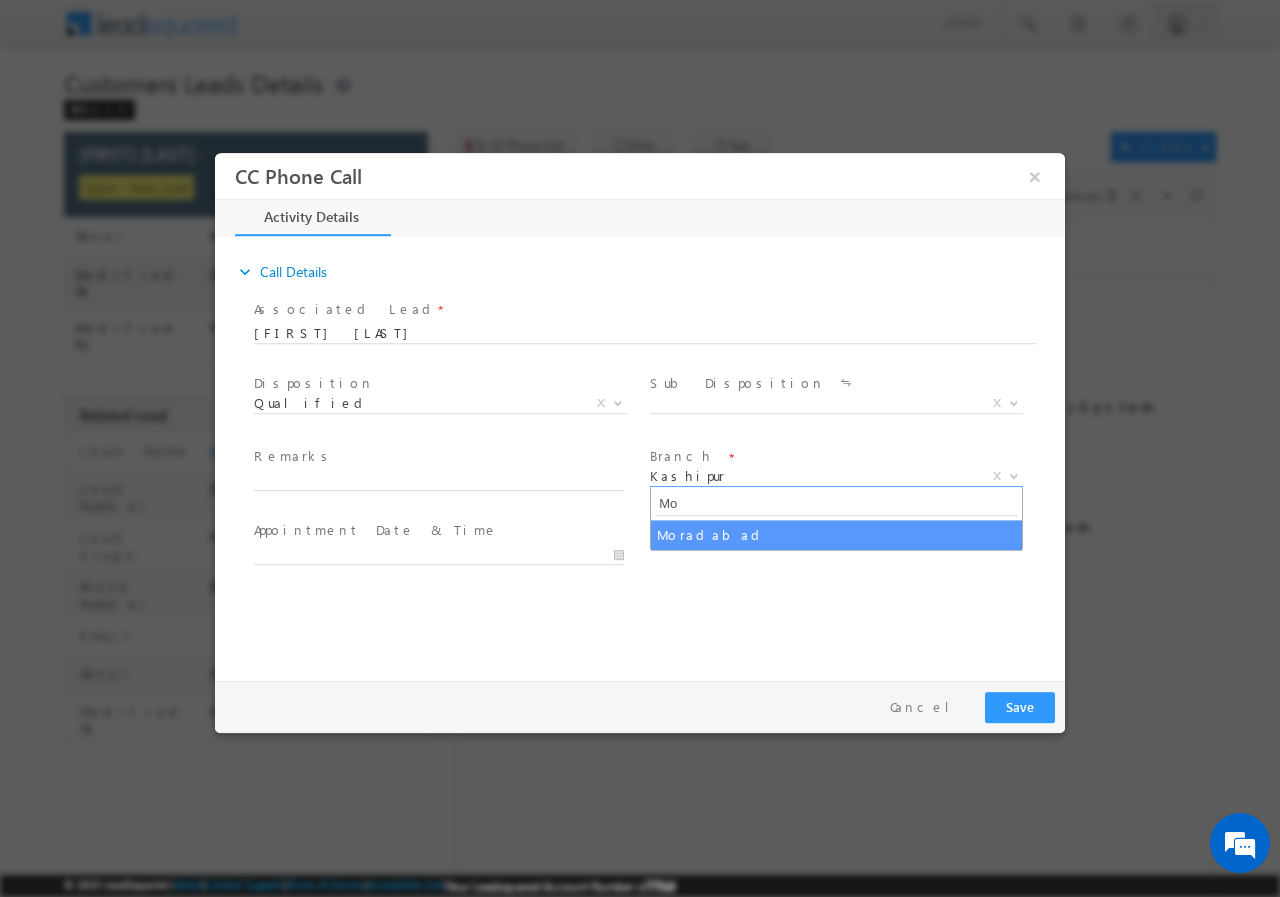 type on "Mo" 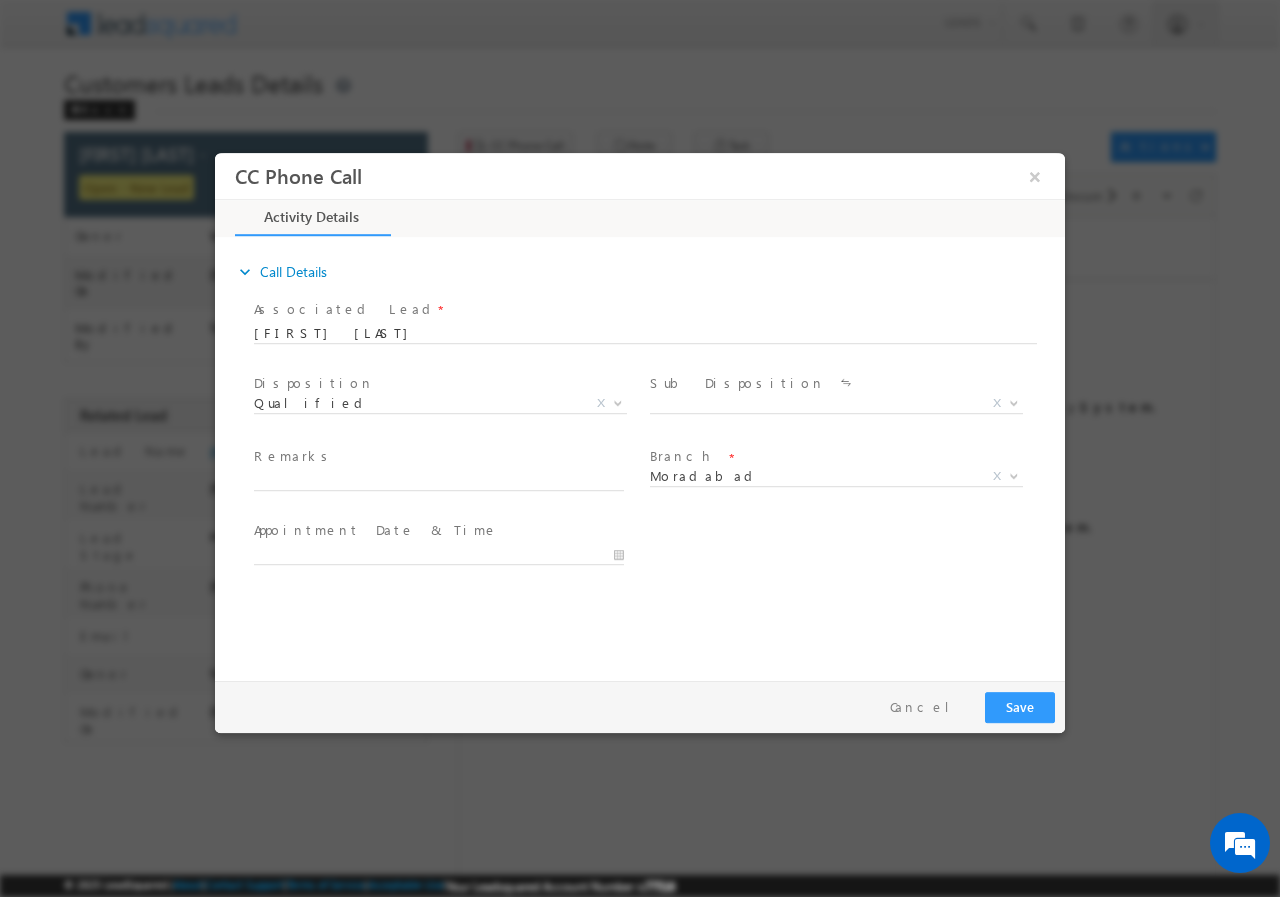 click at bounding box center (448, 554) 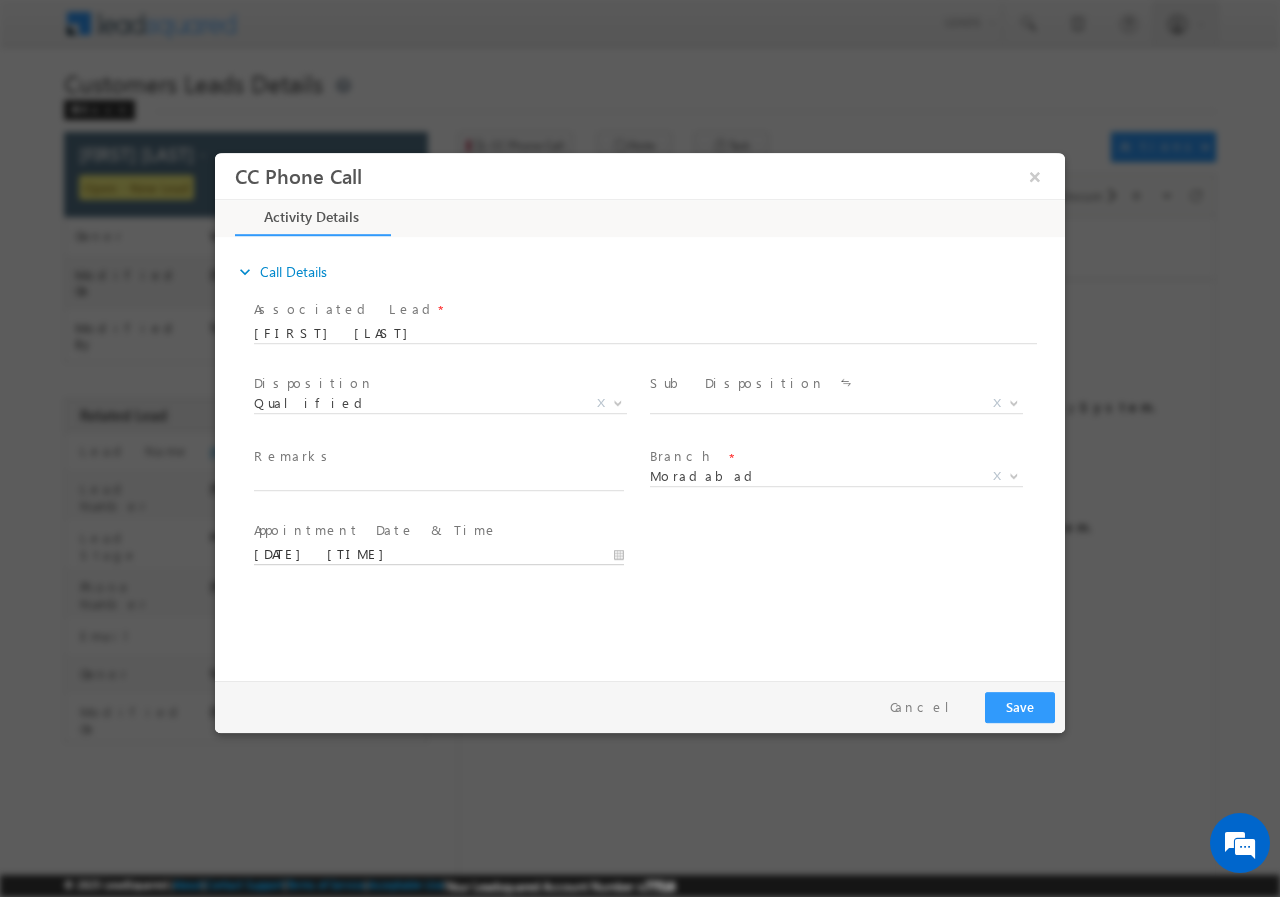 click on "[DATE] [TIME]" at bounding box center [439, 554] 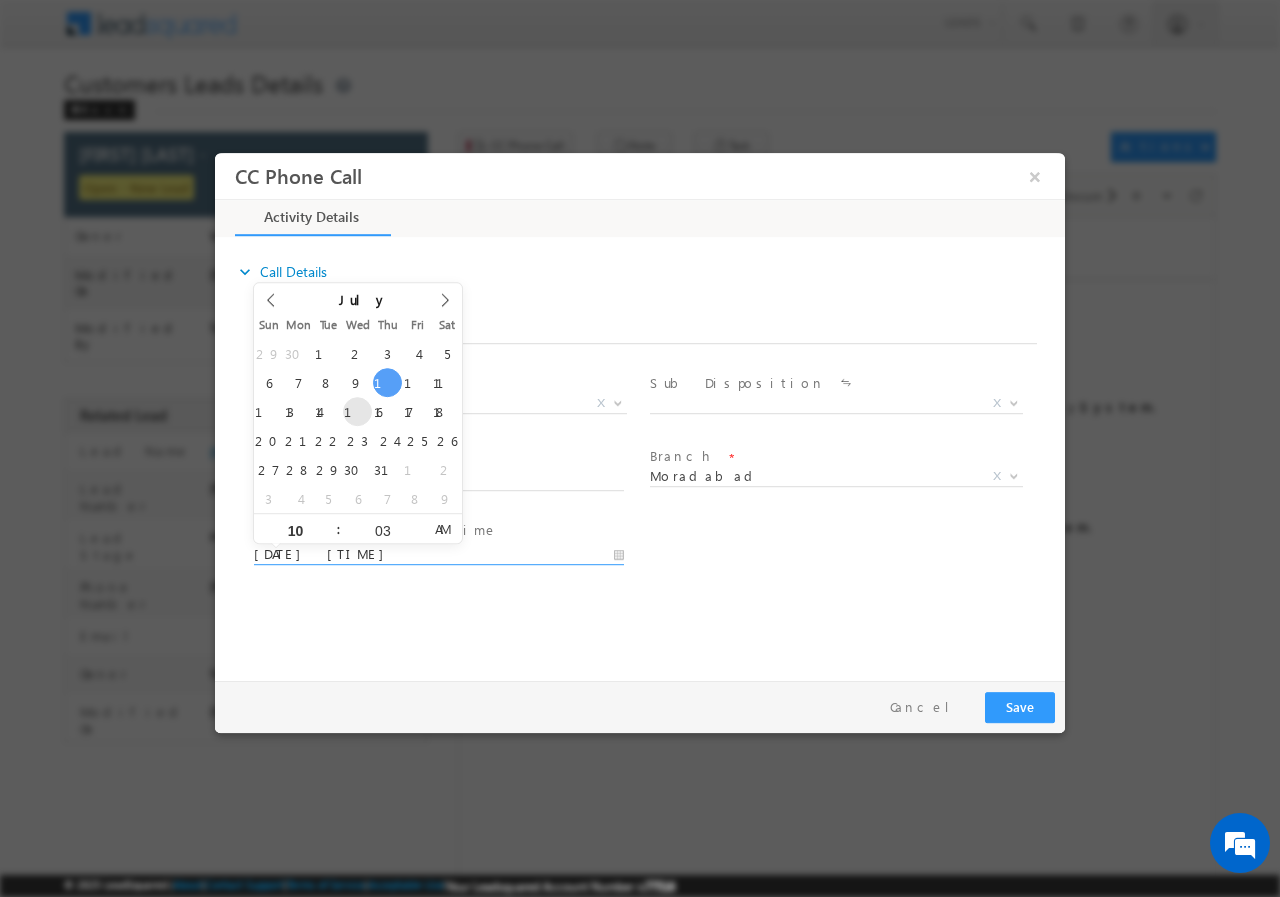 type on "[DATE] [TIME]" 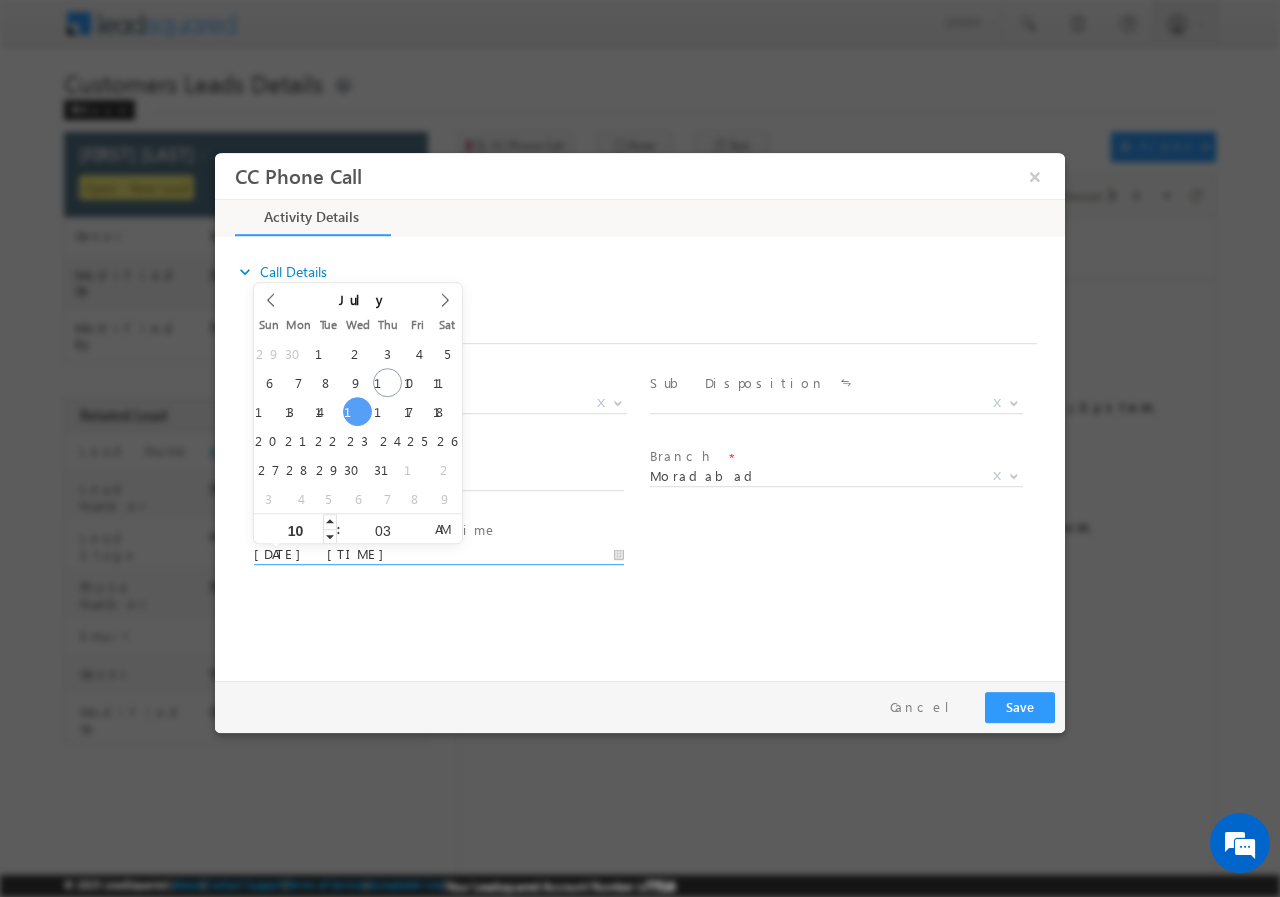click on "10" at bounding box center (295, 529) 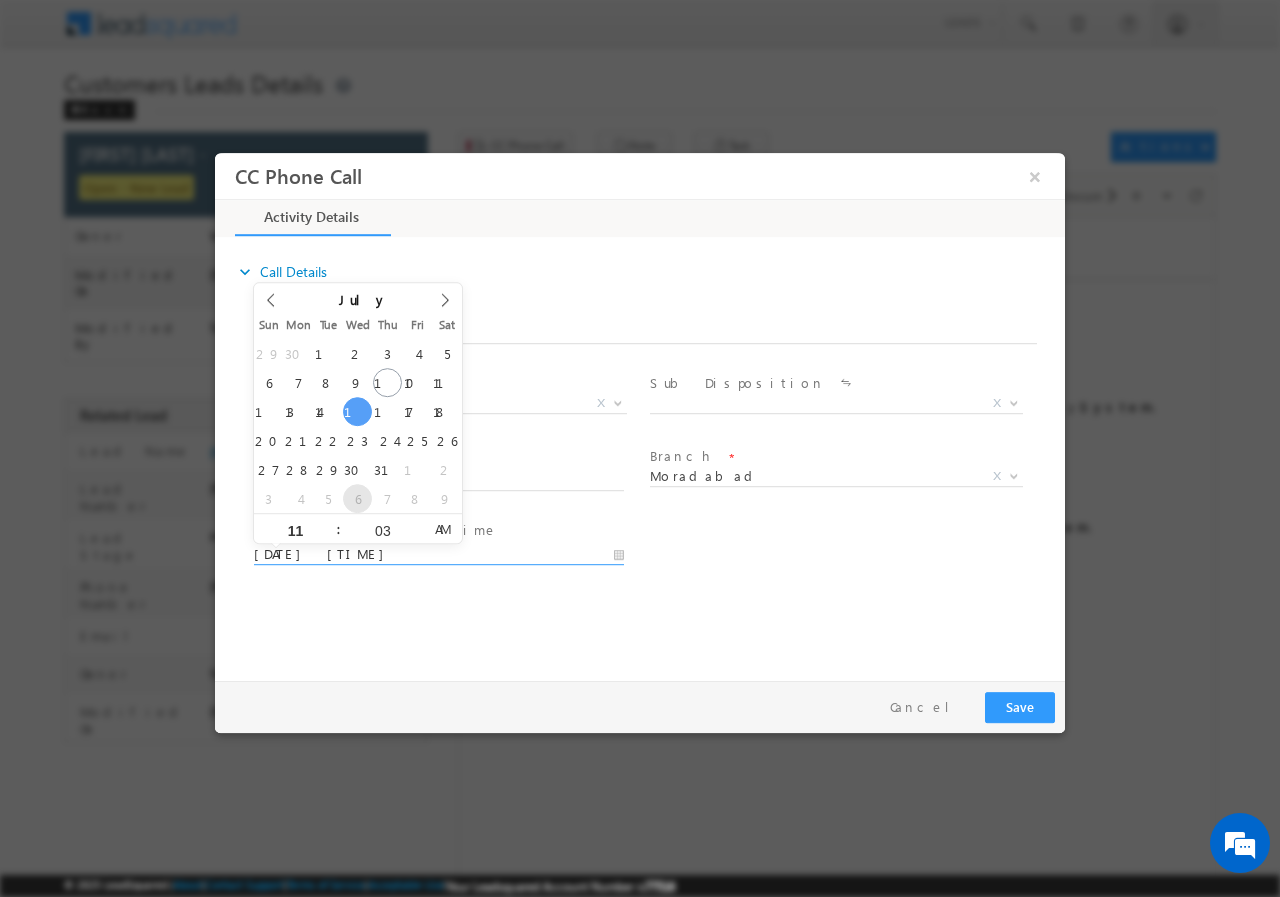 type on "1" 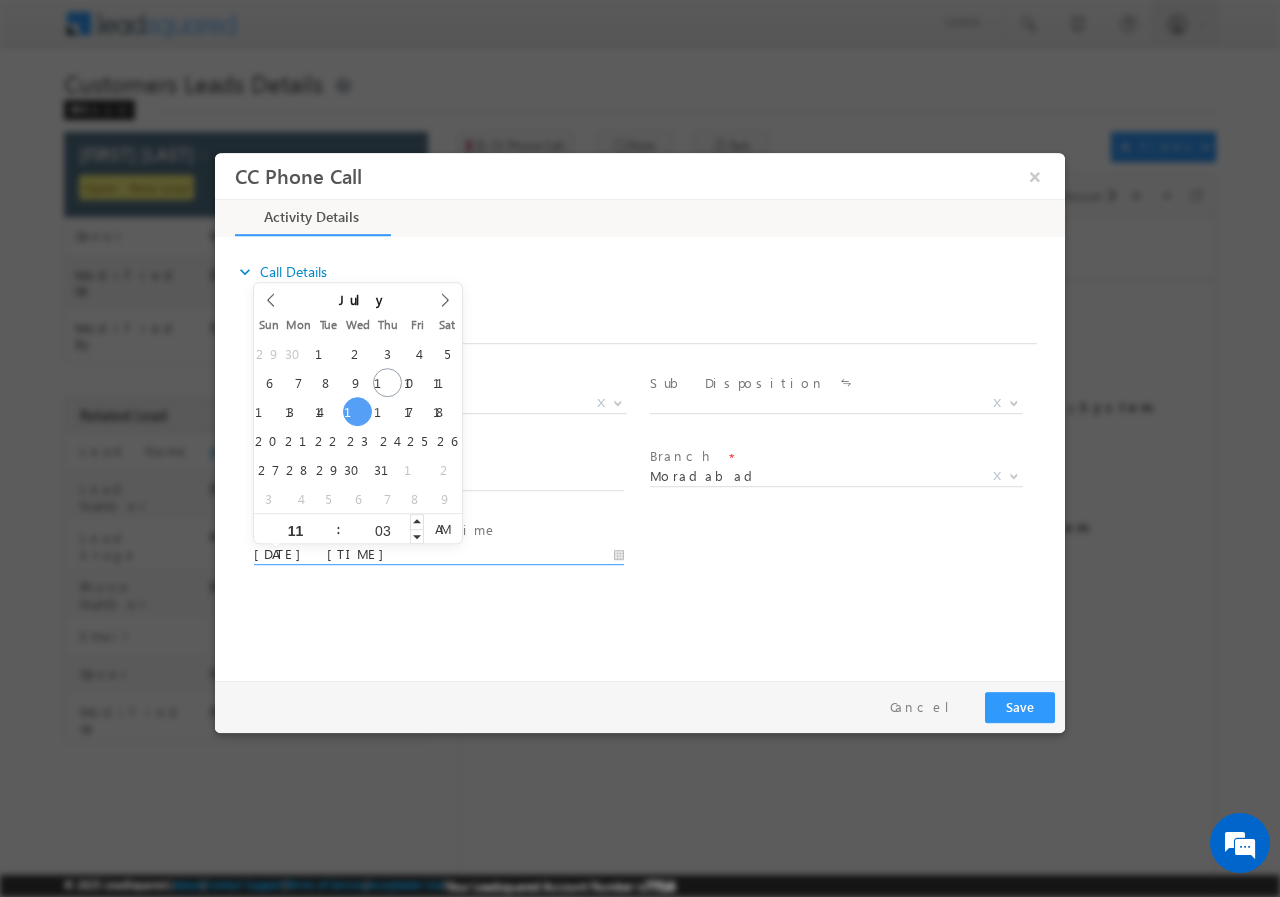 type on "11" 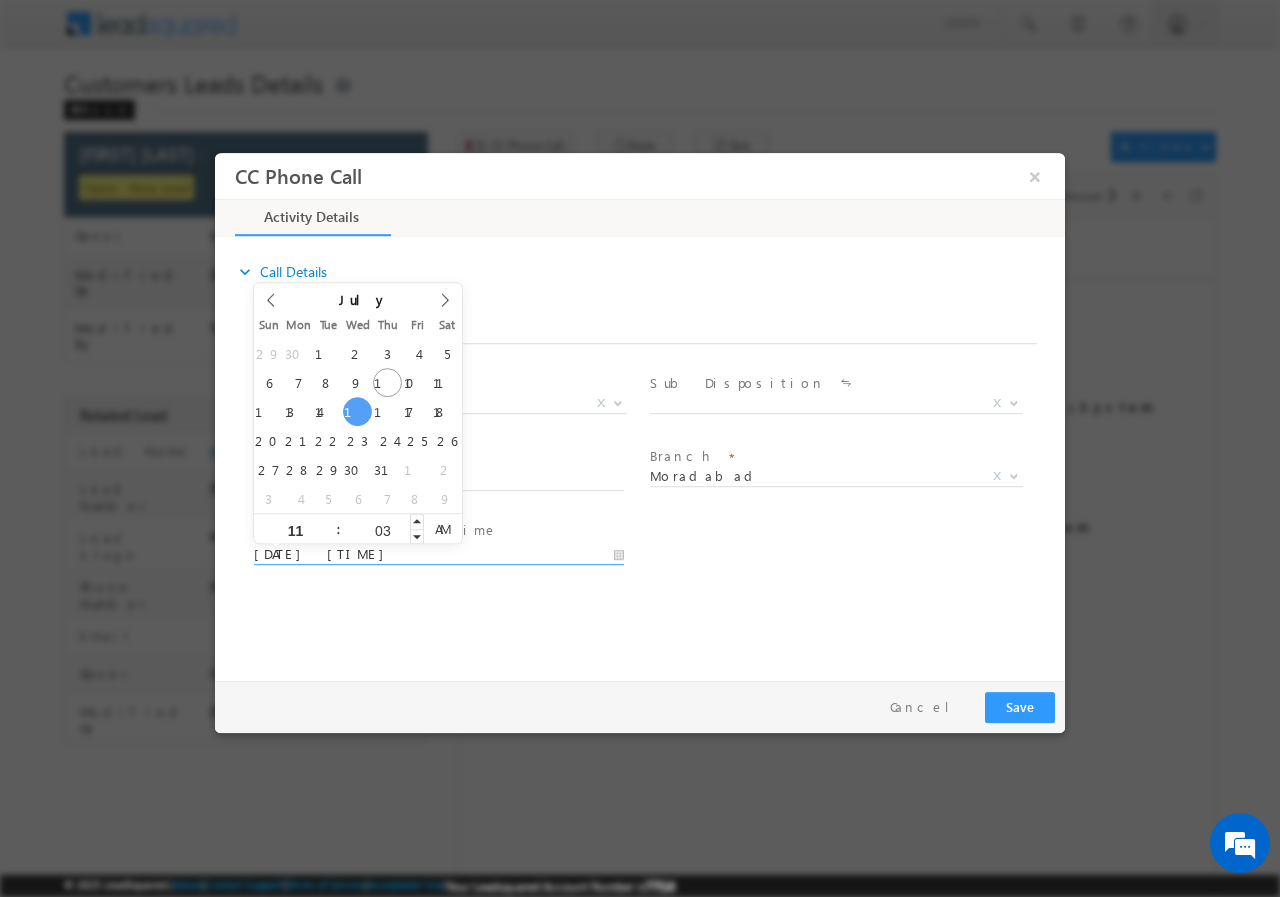 type on "[DATE] [TIME]" 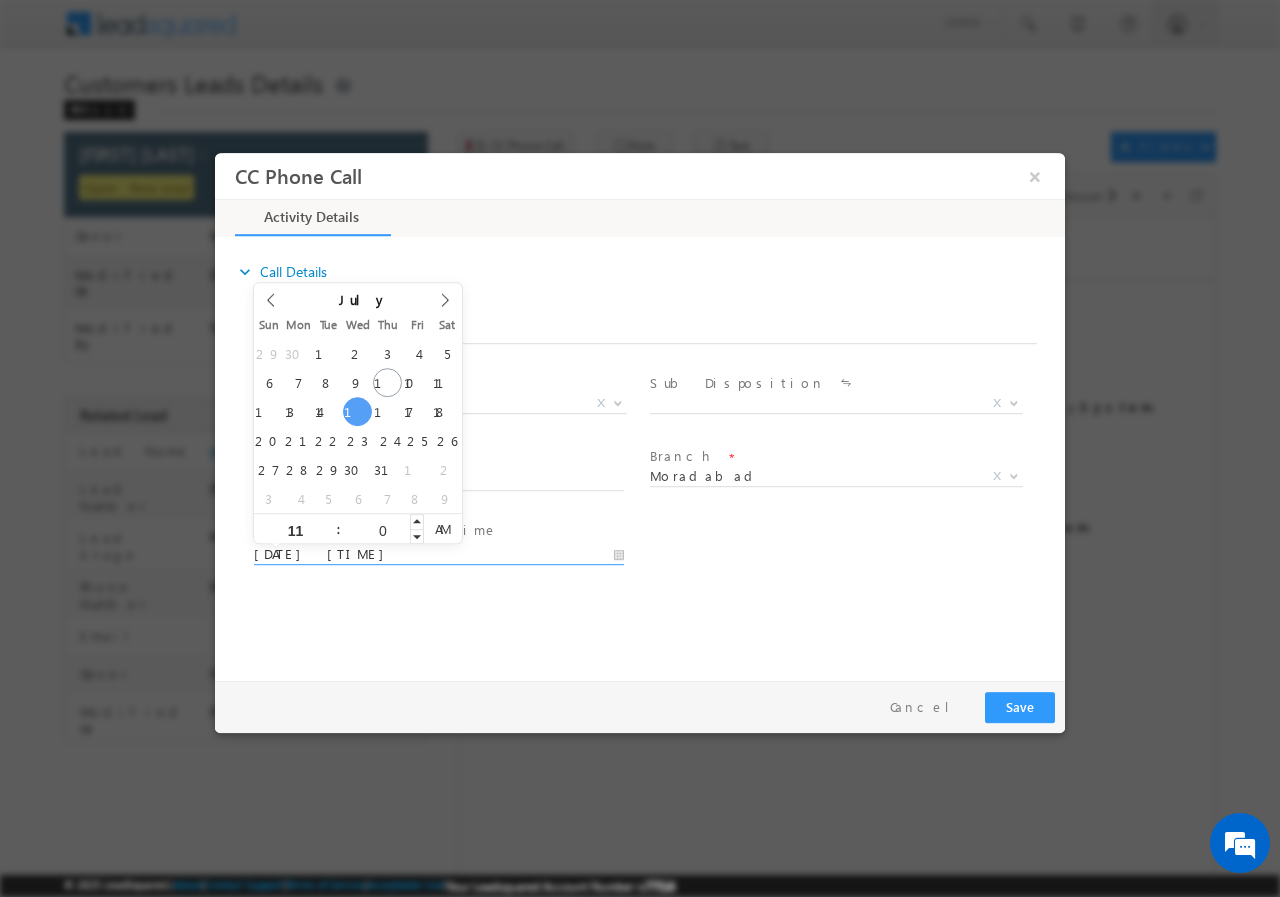 type on "00" 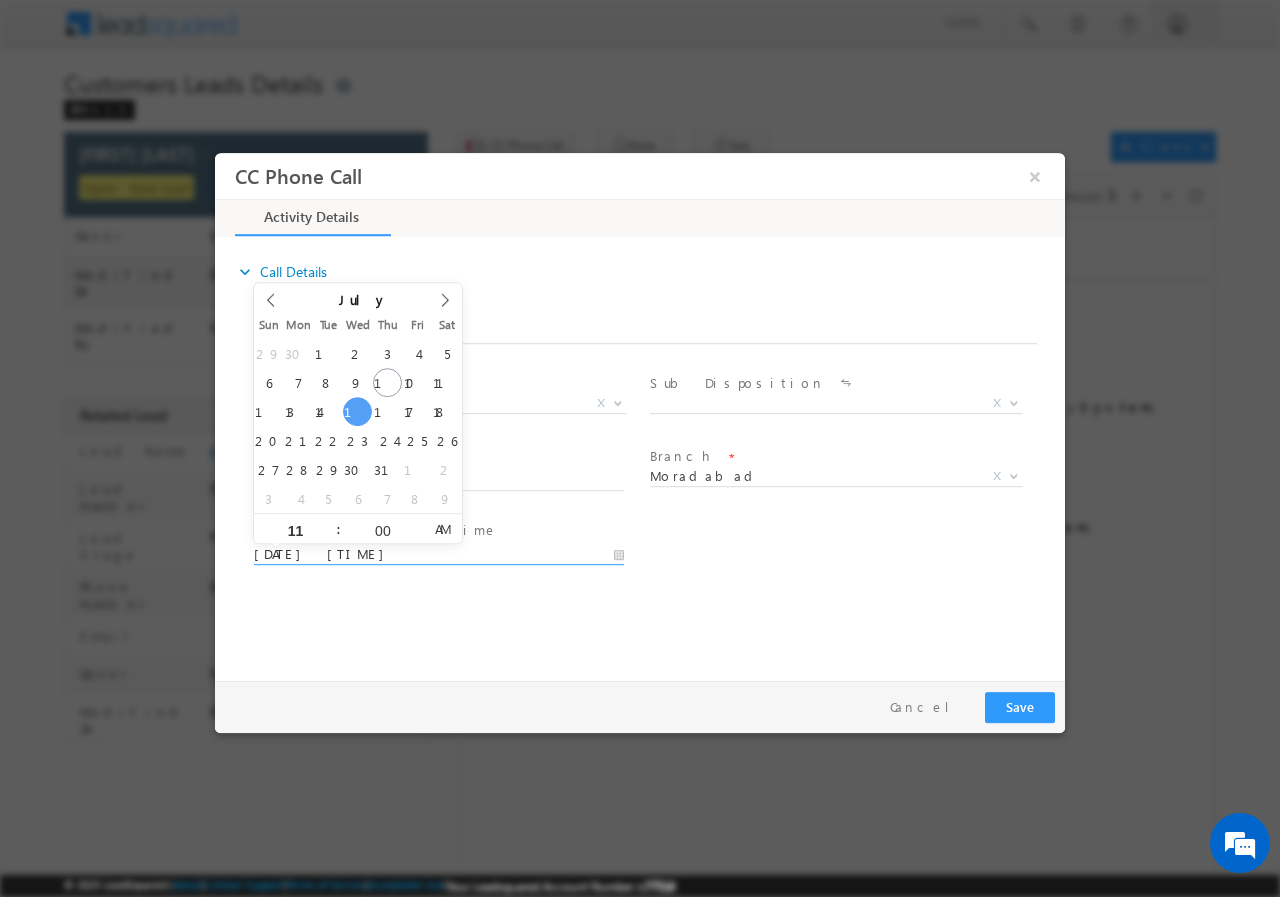 type on "[DATE] [TIME]" 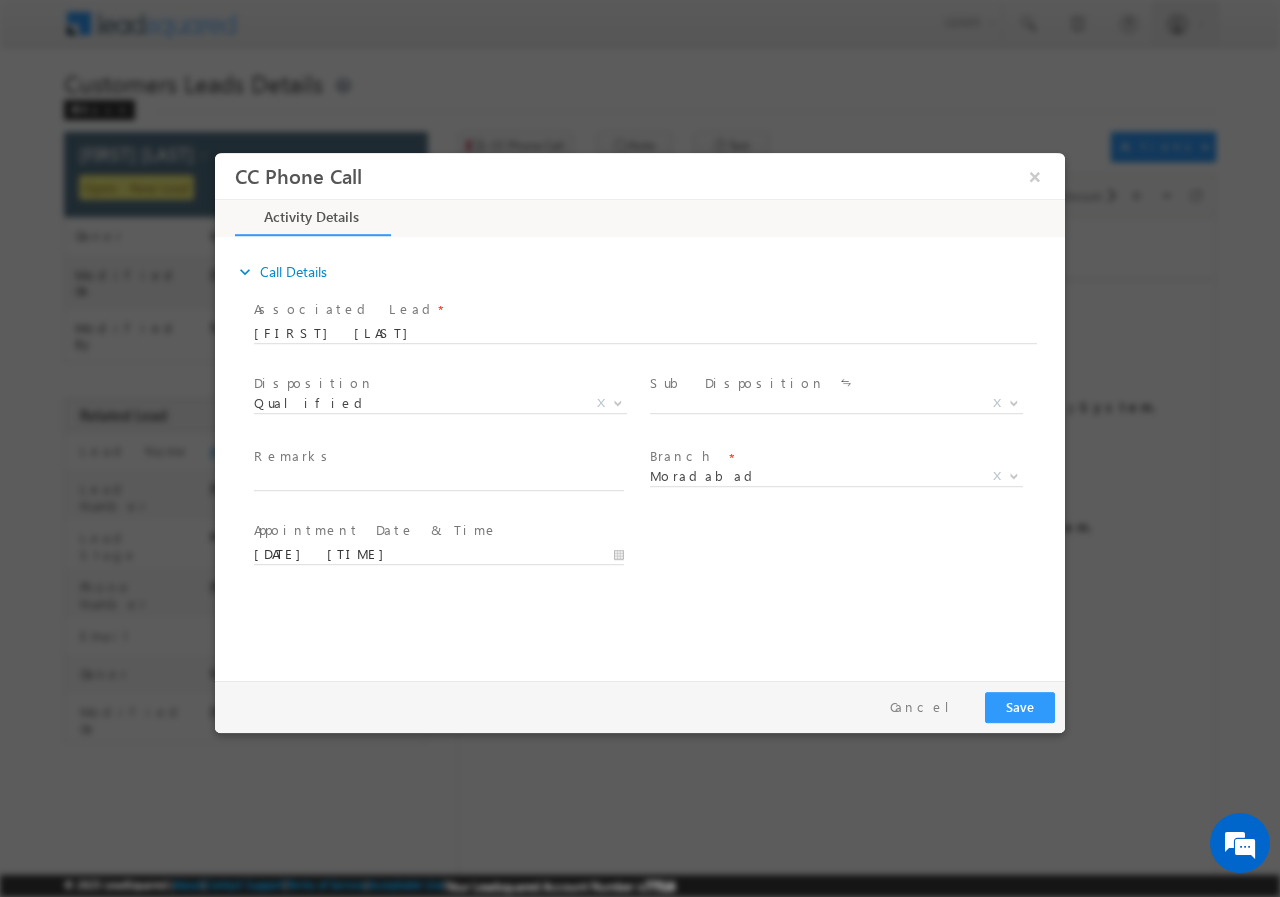 click on "Remarks
*" at bounding box center (438, 457) 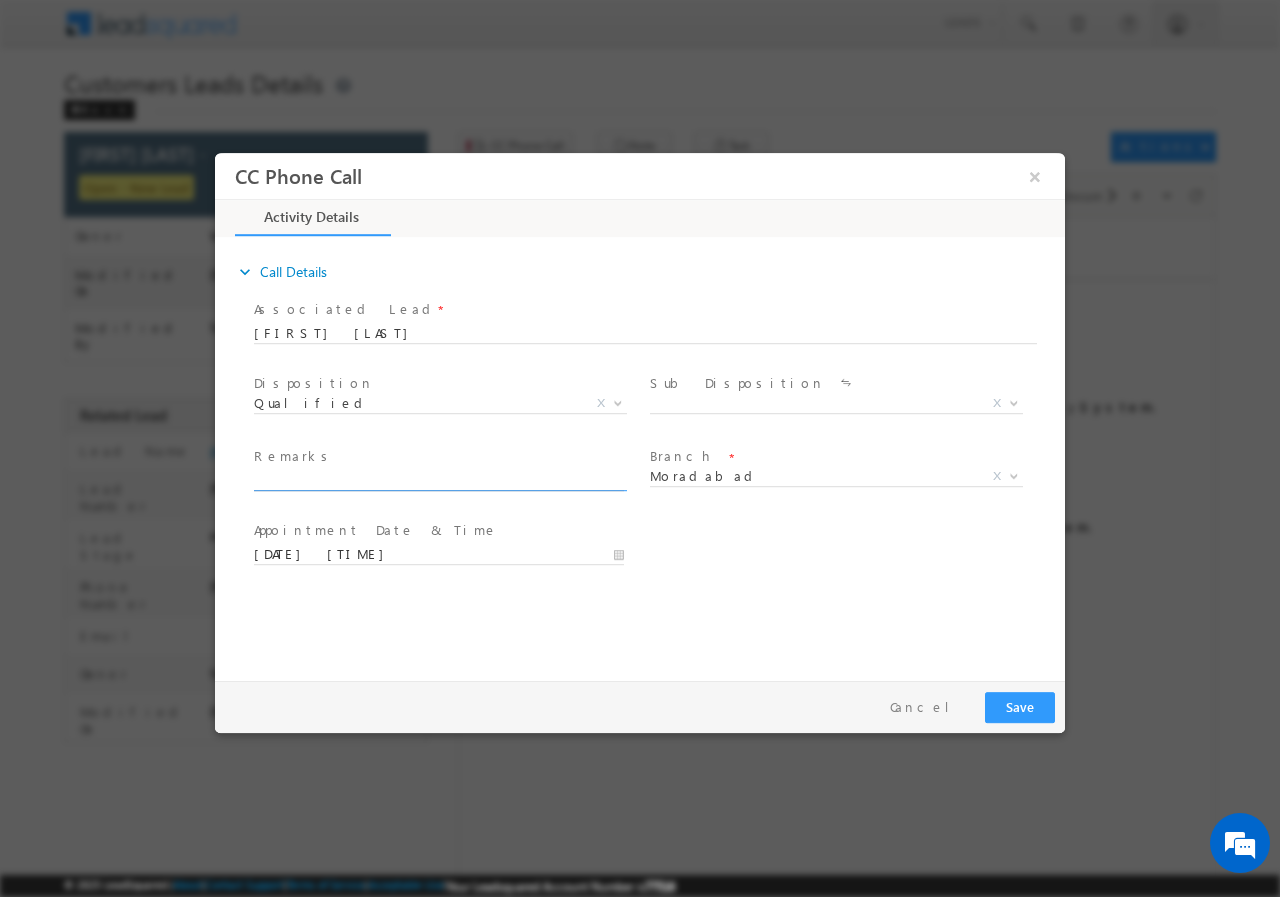 click at bounding box center [439, 480] 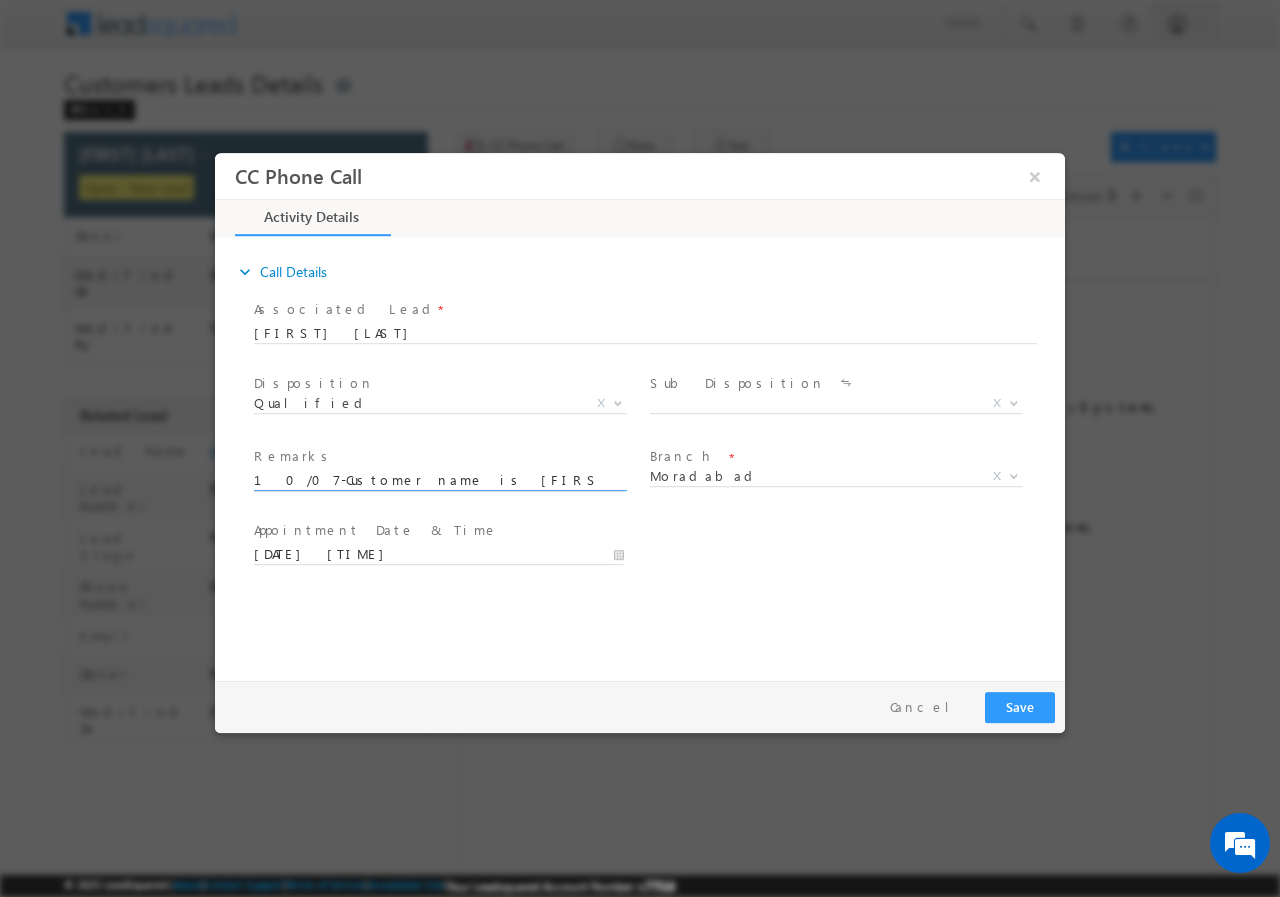 scroll, scrollTop: 0, scrollLeft: 839, axis: horizontal 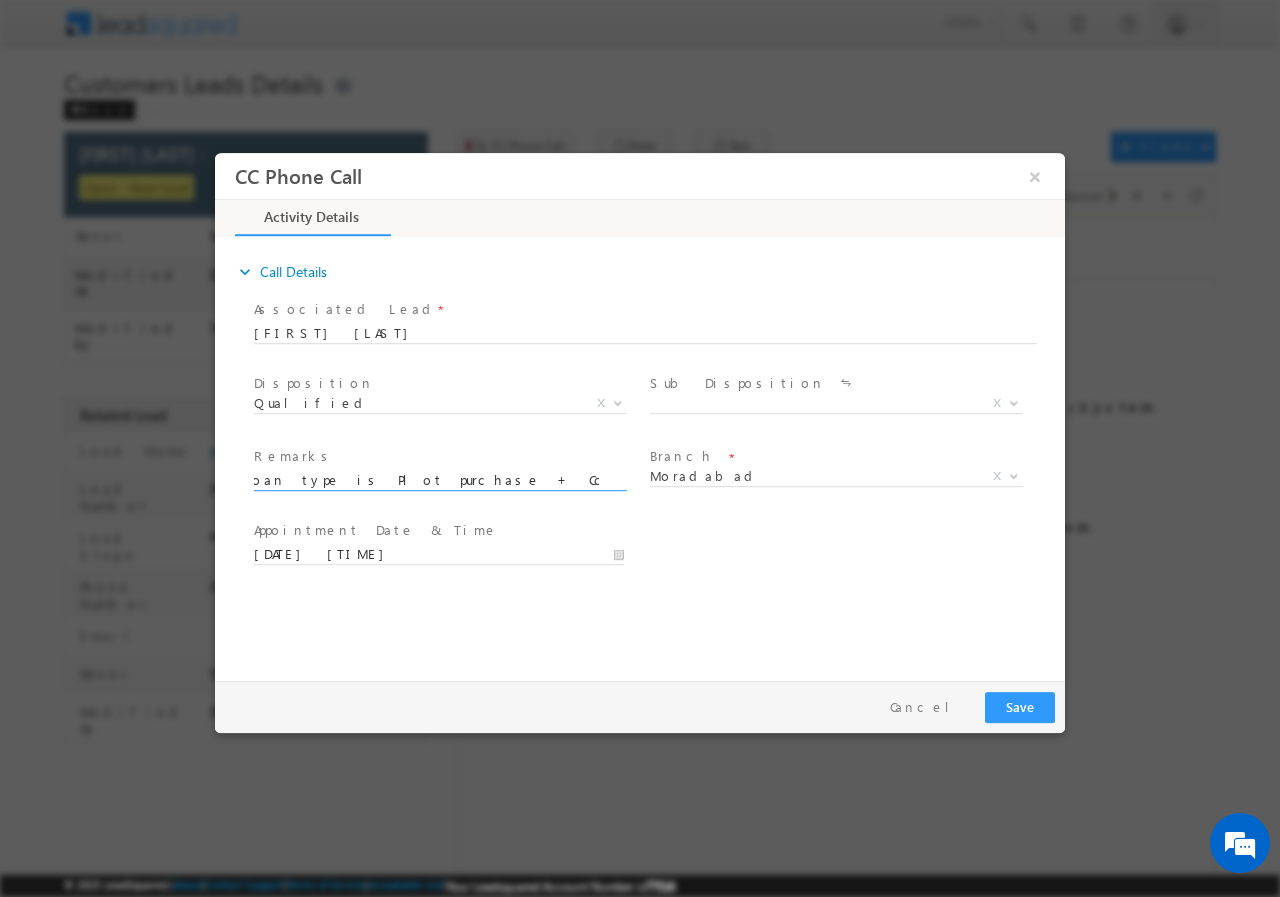 type on "10/07-Customer name is [FIRST] [LAST] customer age is [NUMBER] yrs Loan type is Plot purchase + Construction loan Loan amount is [NUMBER] lakh Monthly Income is [NUMBER] k (cash ) No other obligation Property Address De" 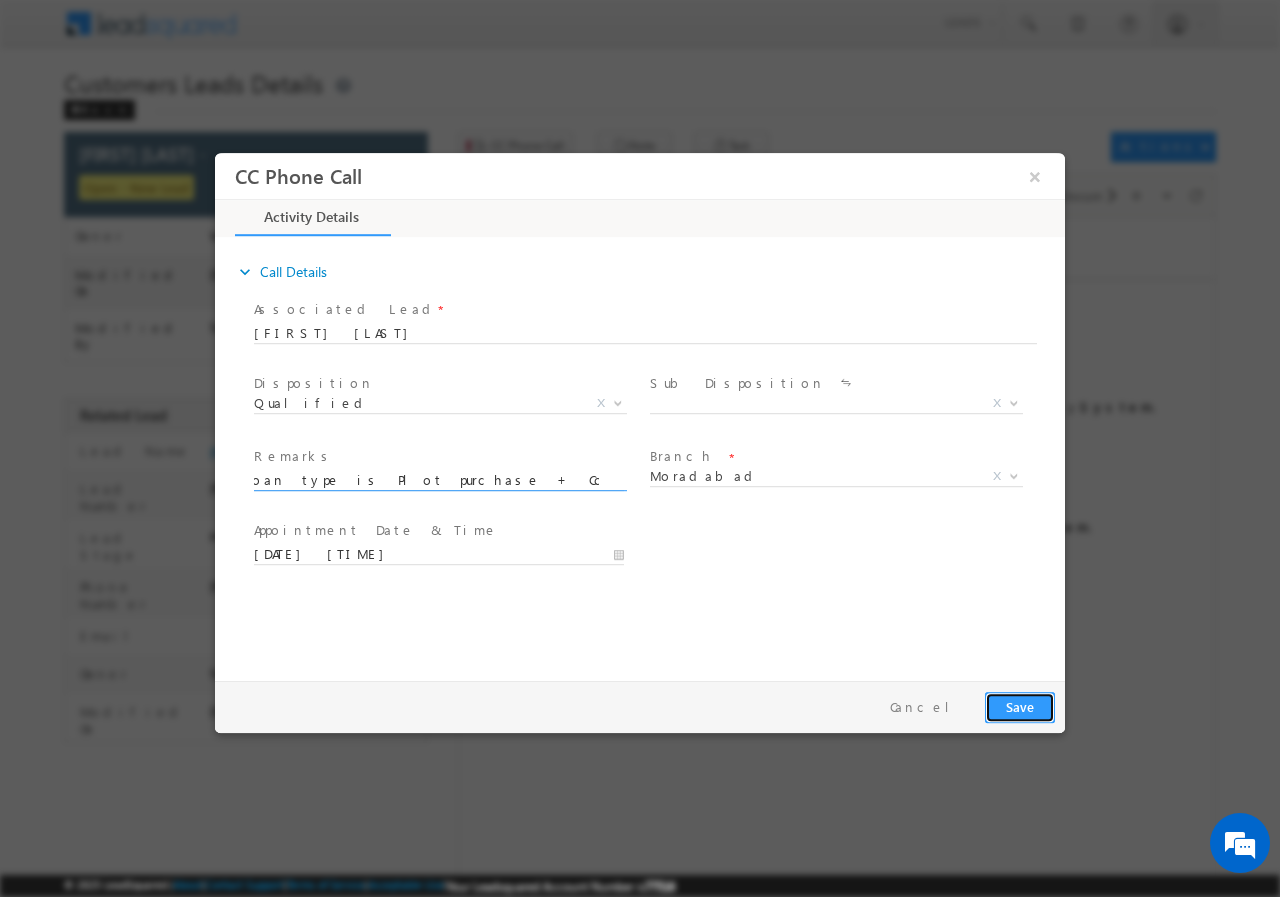 scroll, scrollTop: 0, scrollLeft: 0, axis: both 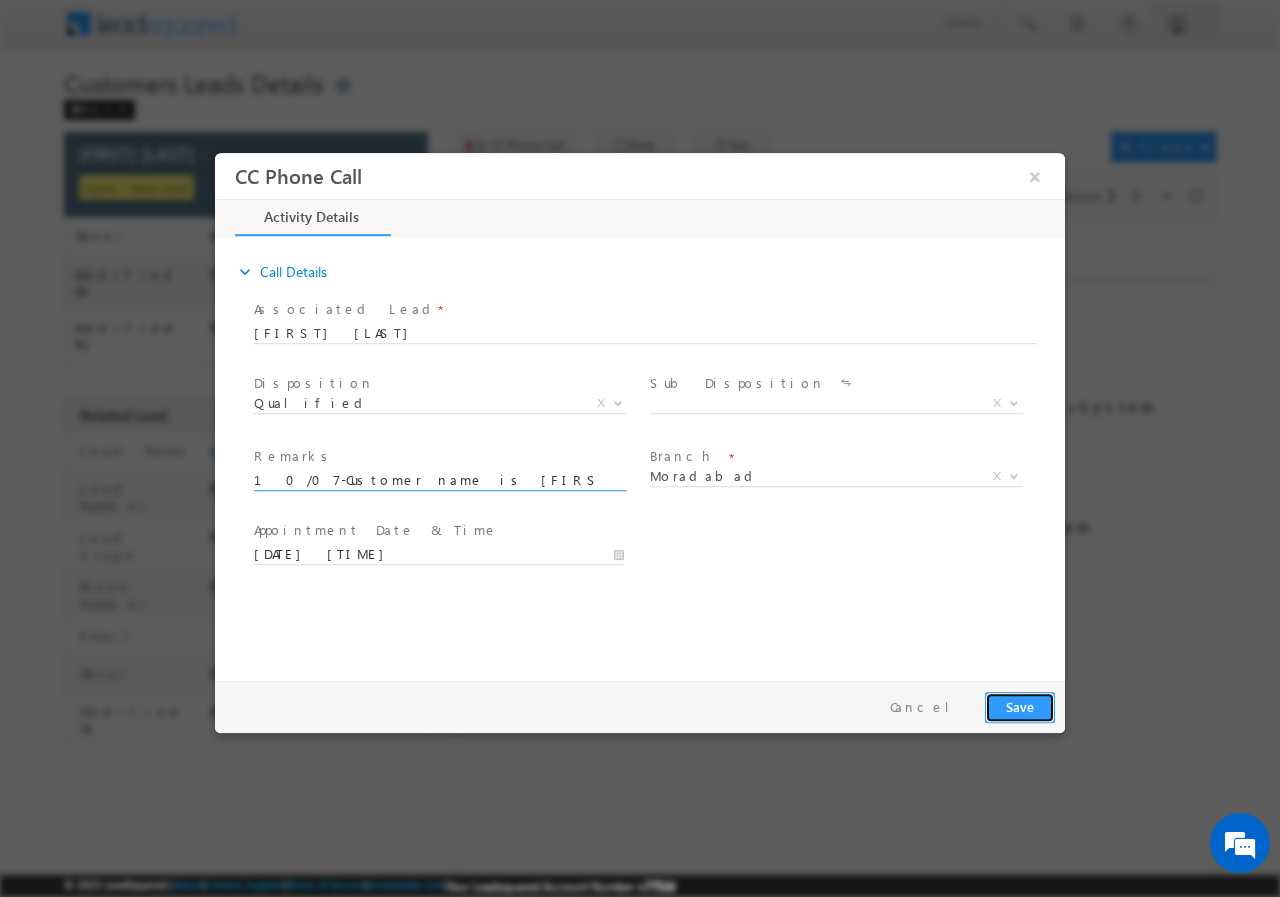 click on "Save" at bounding box center (1020, 706) 